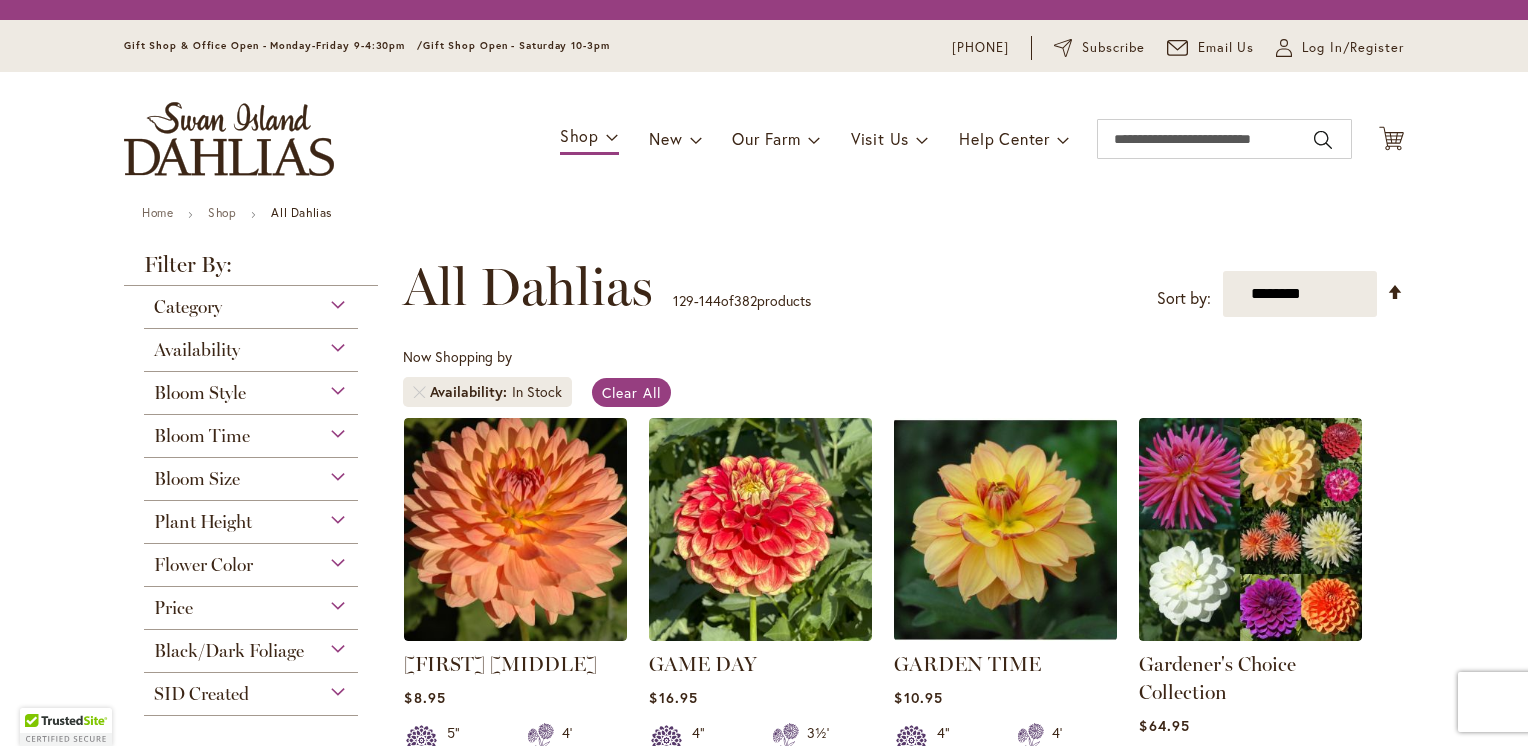 scroll, scrollTop: 0, scrollLeft: 0, axis: both 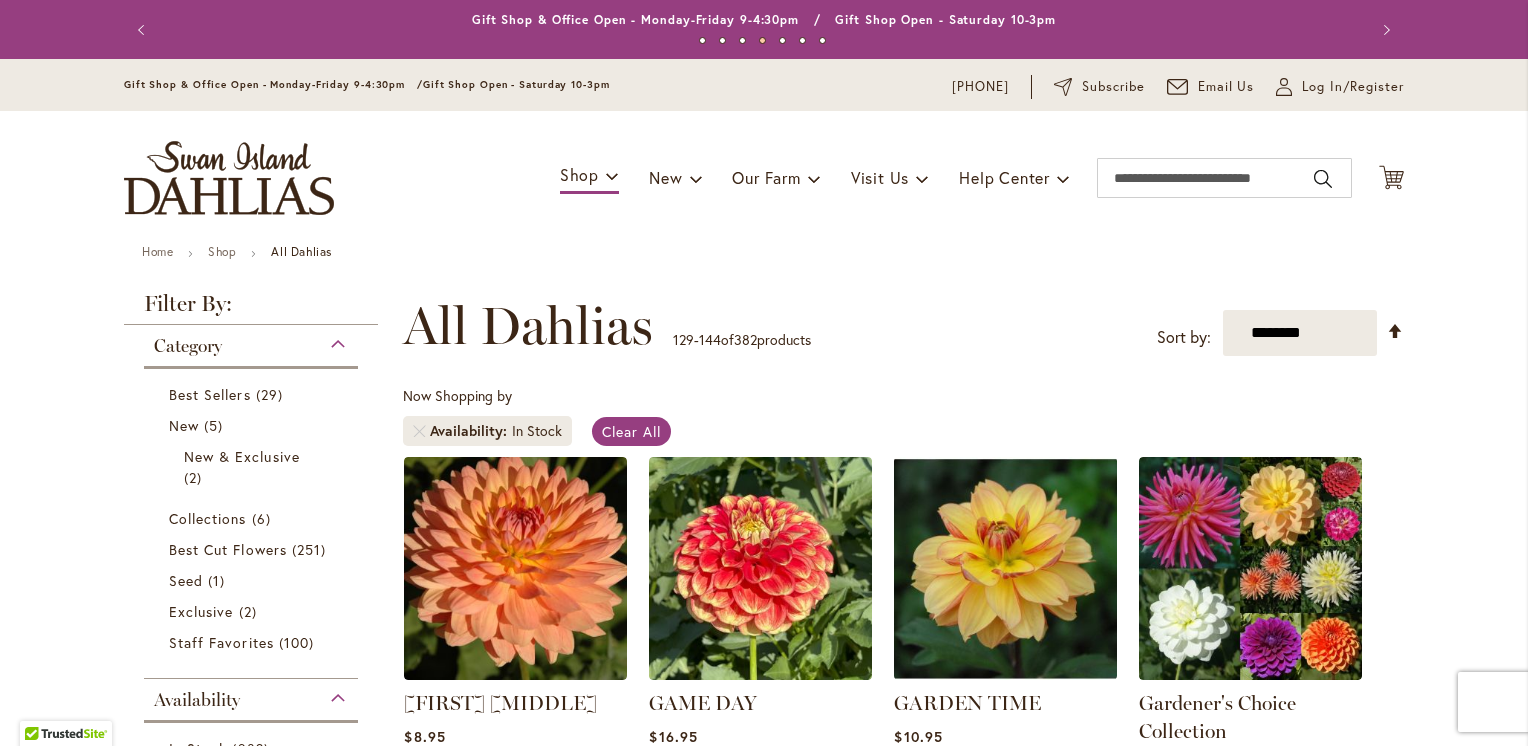 click at bounding box center (229, 178) 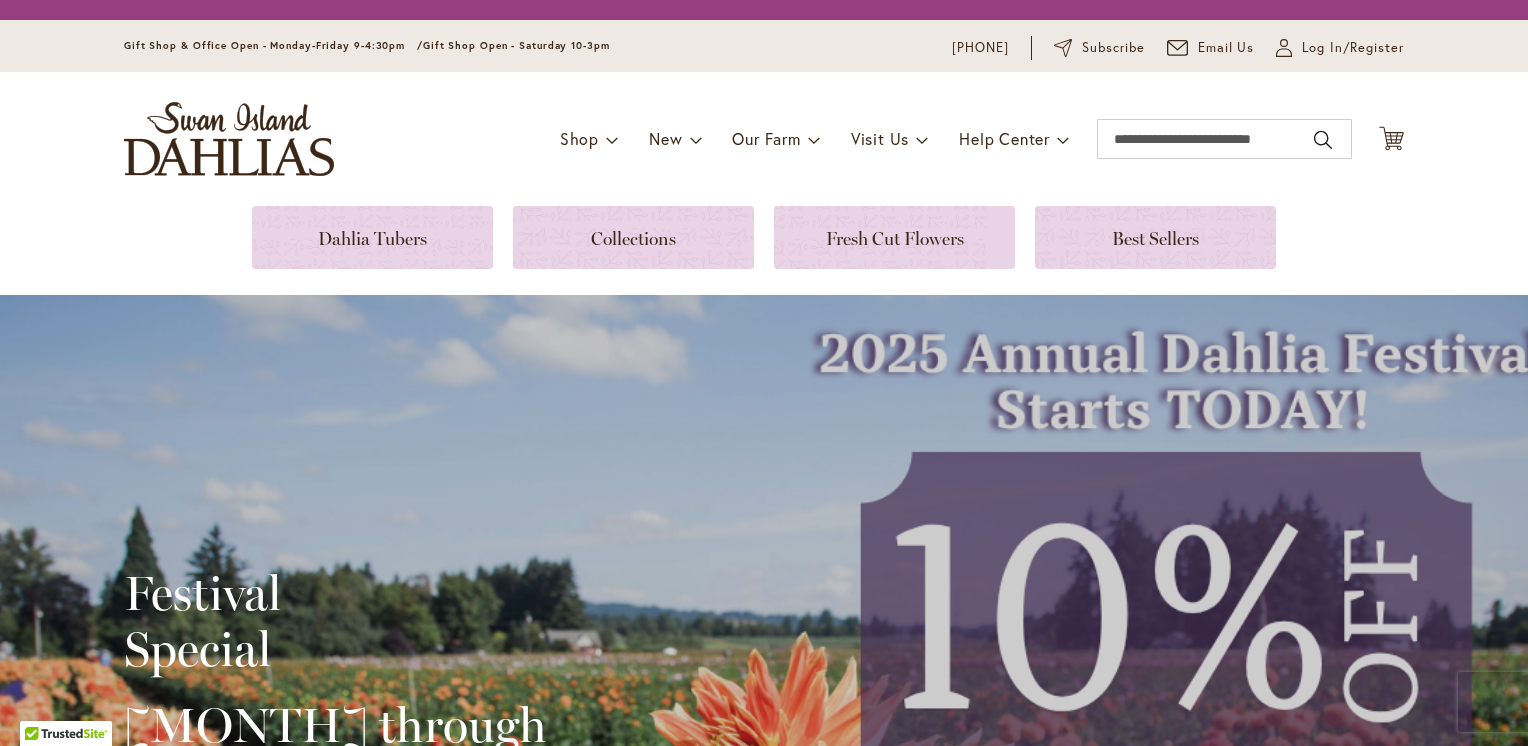 scroll, scrollTop: 0, scrollLeft: 0, axis: both 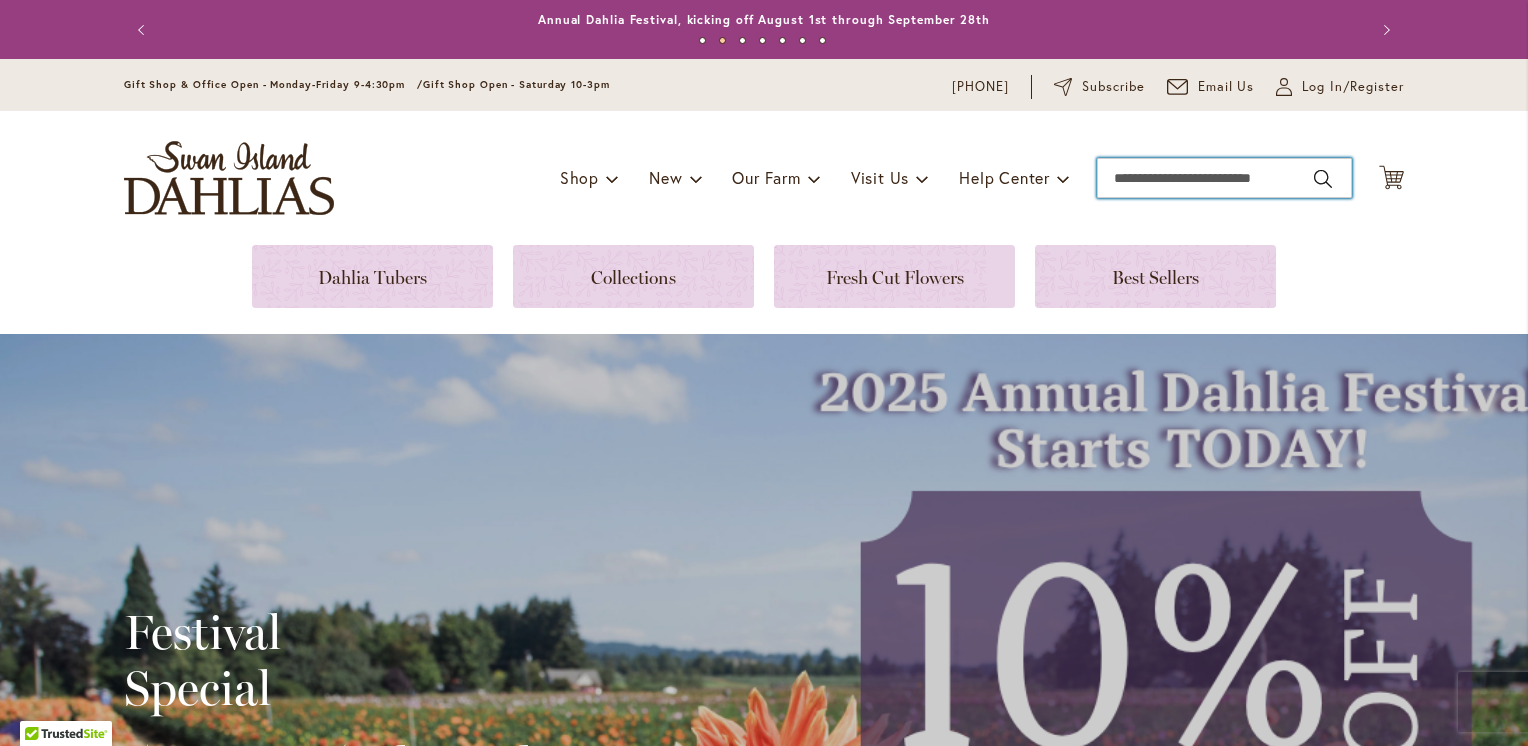 click on "Search" at bounding box center [1224, 178] 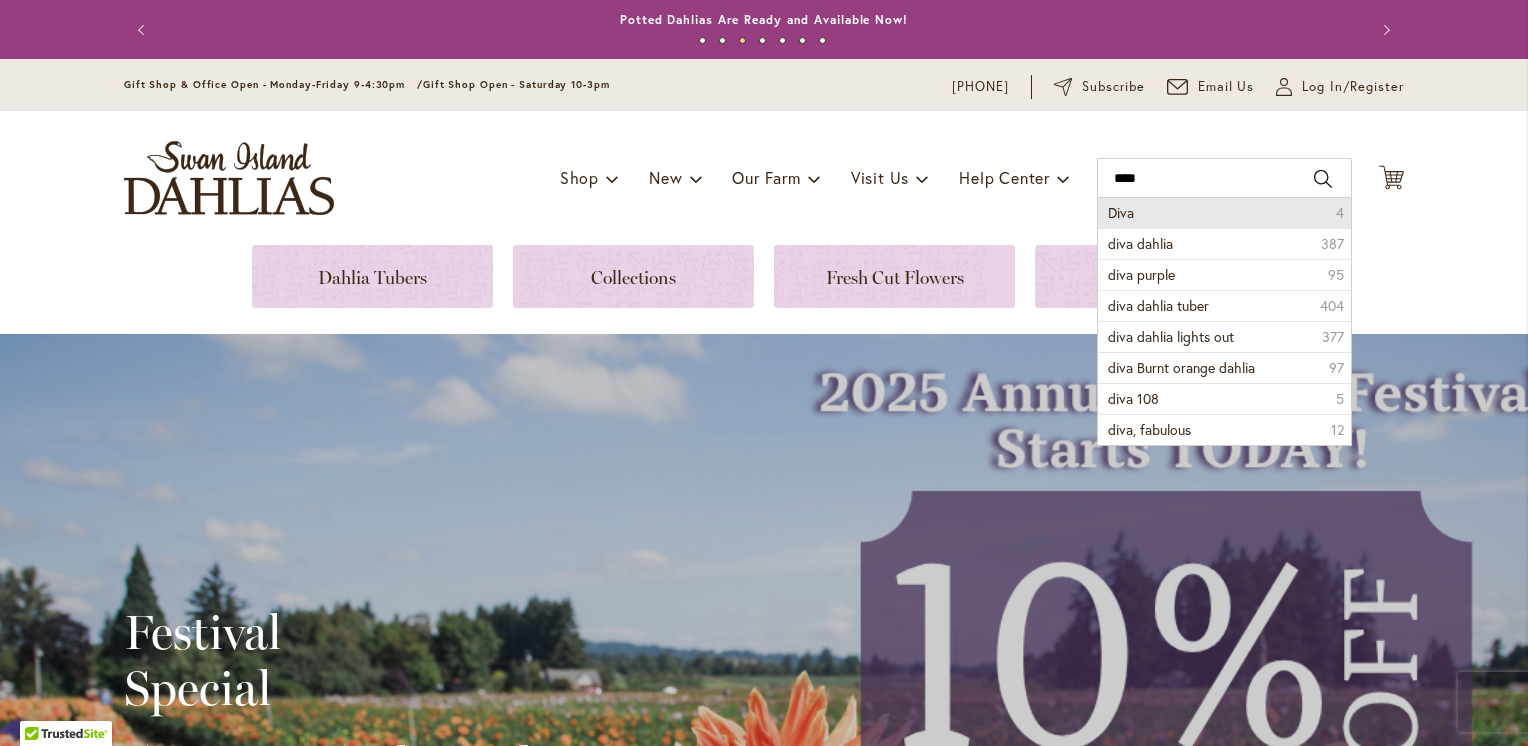 click on "Diva 4" at bounding box center (1224, 213) 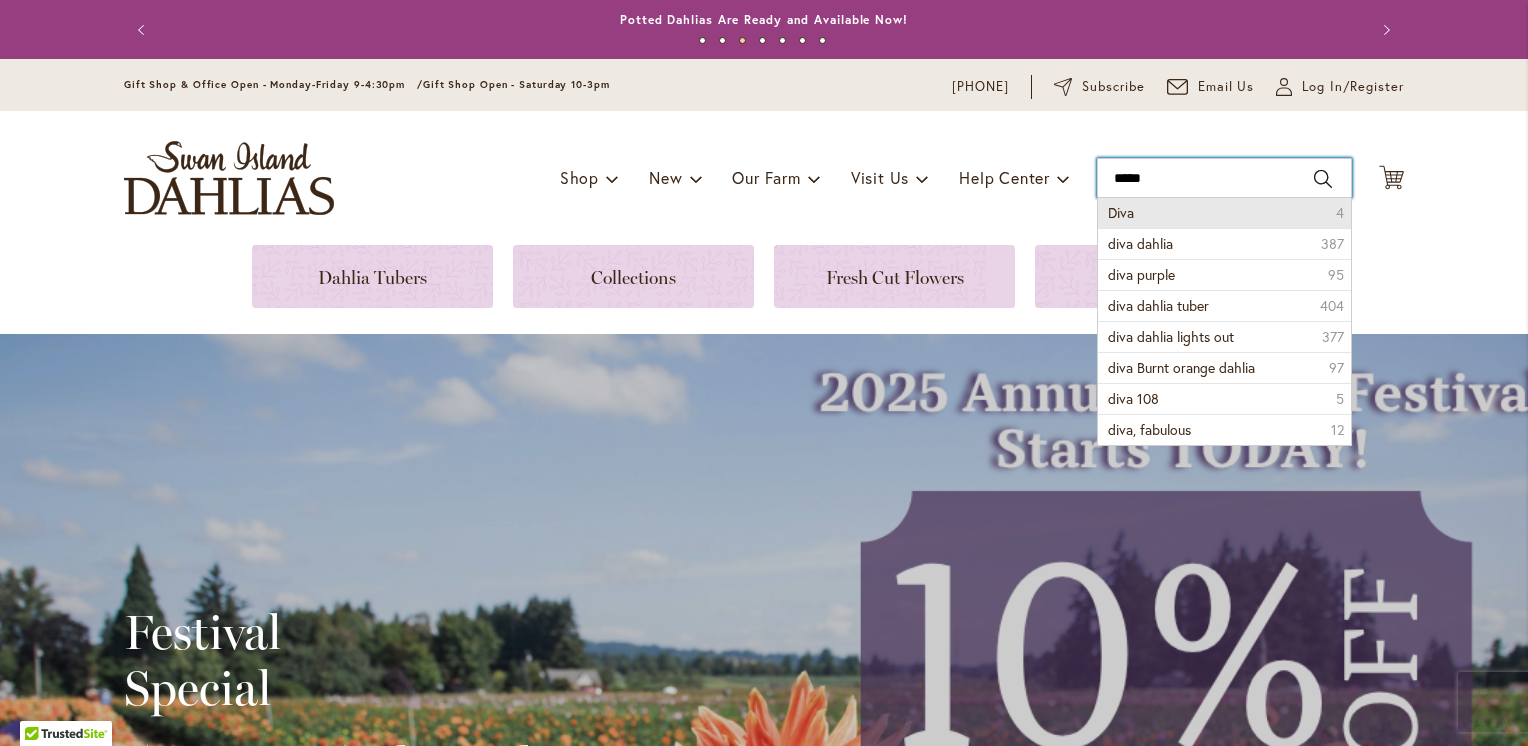 type on "****" 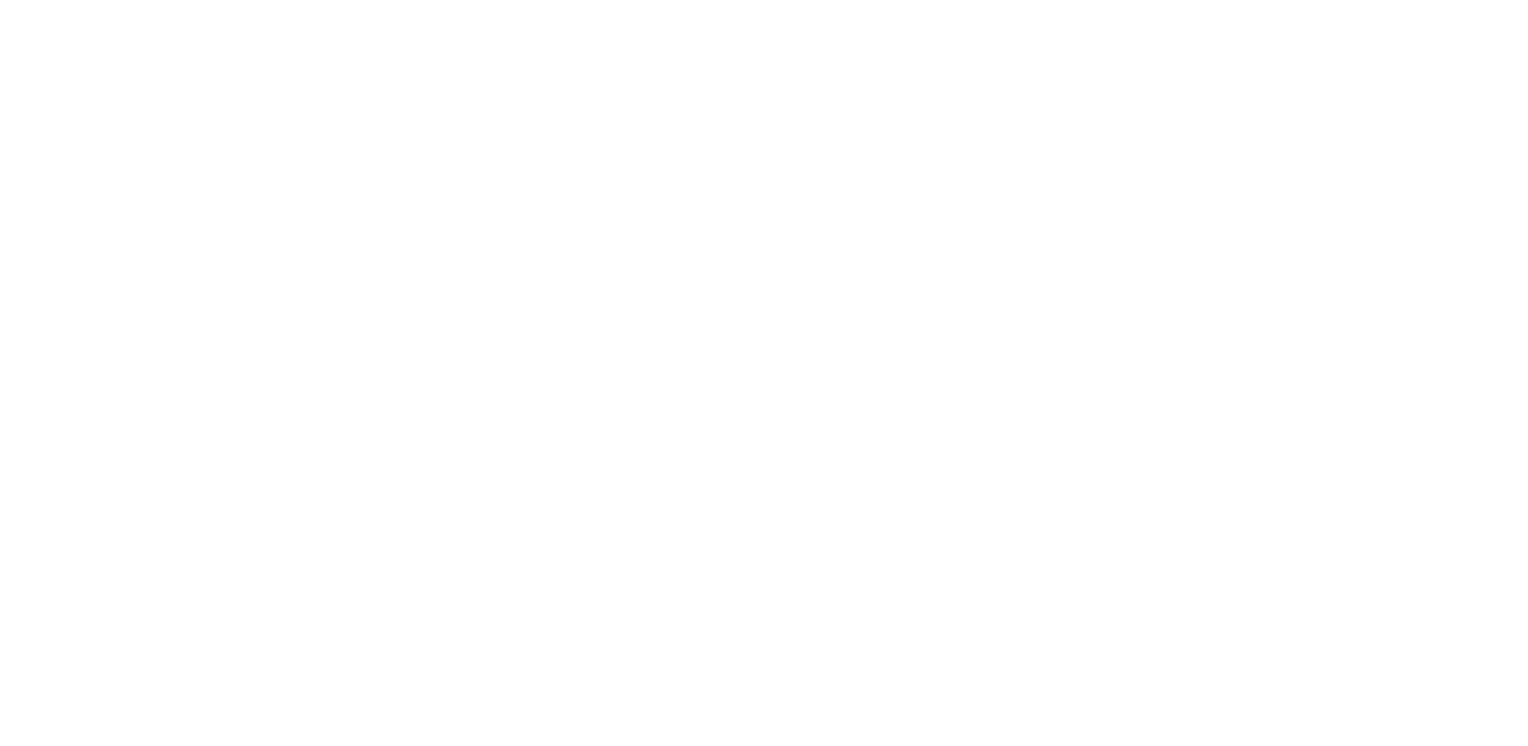 scroll, scrollTop: 0, scrollLeft: 0, axis: both 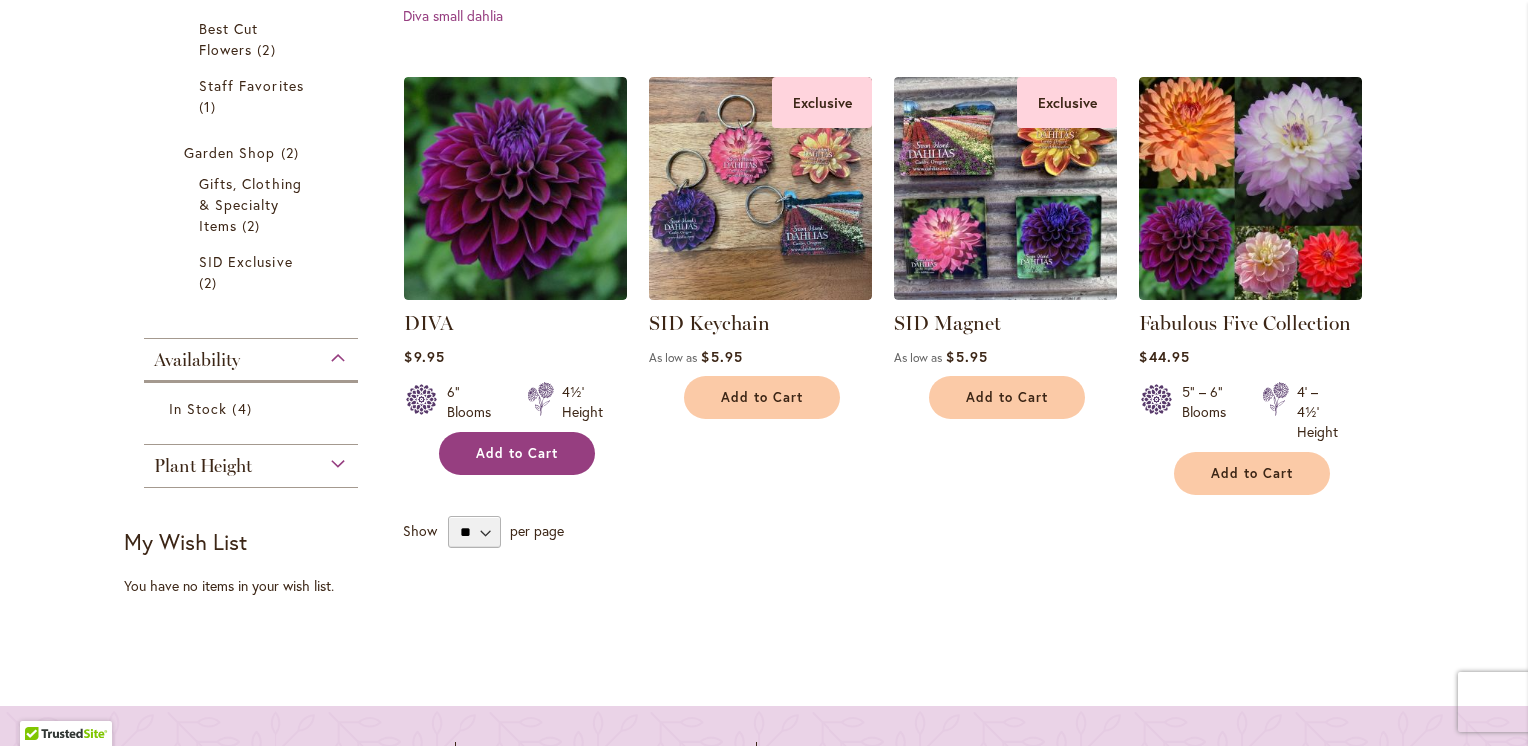 click on "Add to Cart" at bounding box center [517, 453] 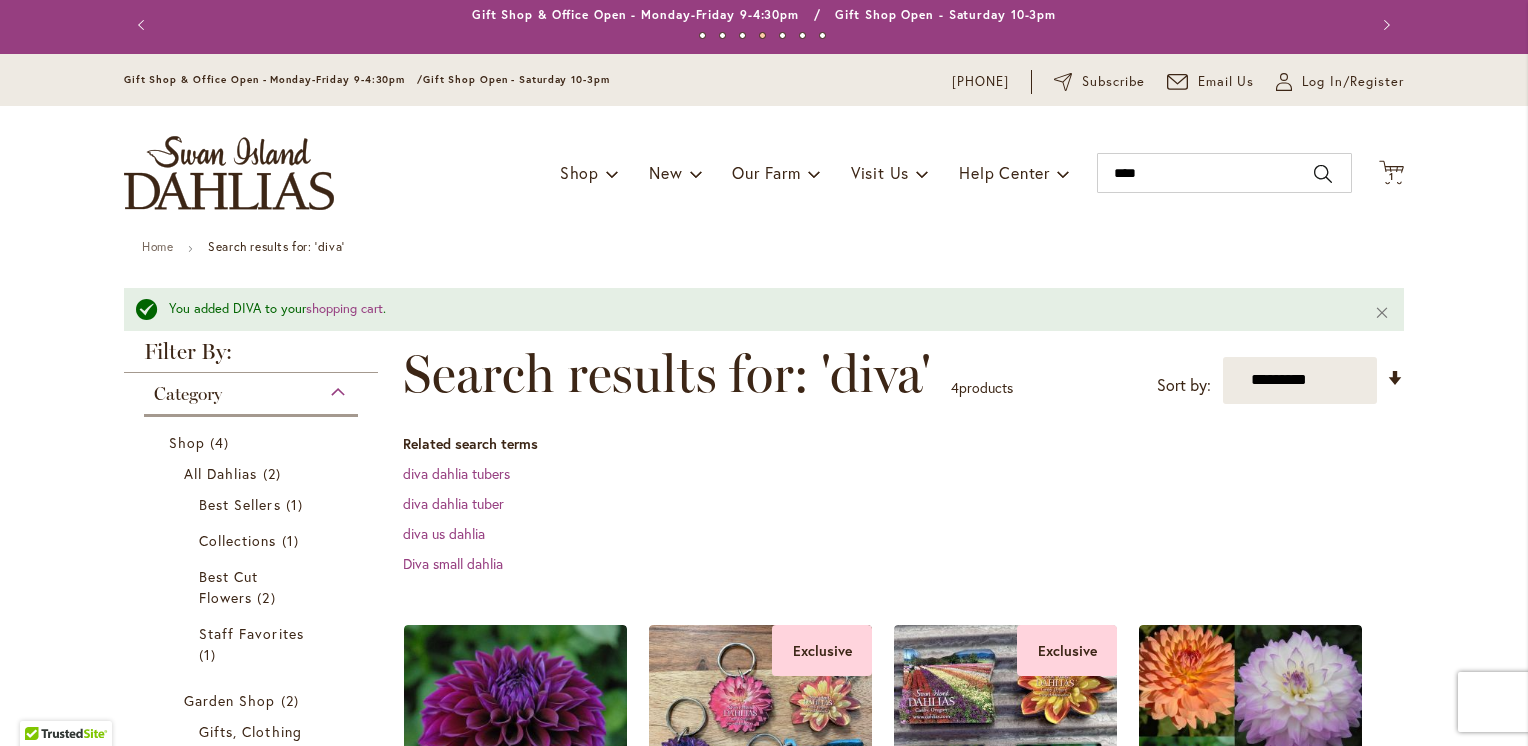 scroll, scrollTop: 0, scrollLeft: 0, axis: both 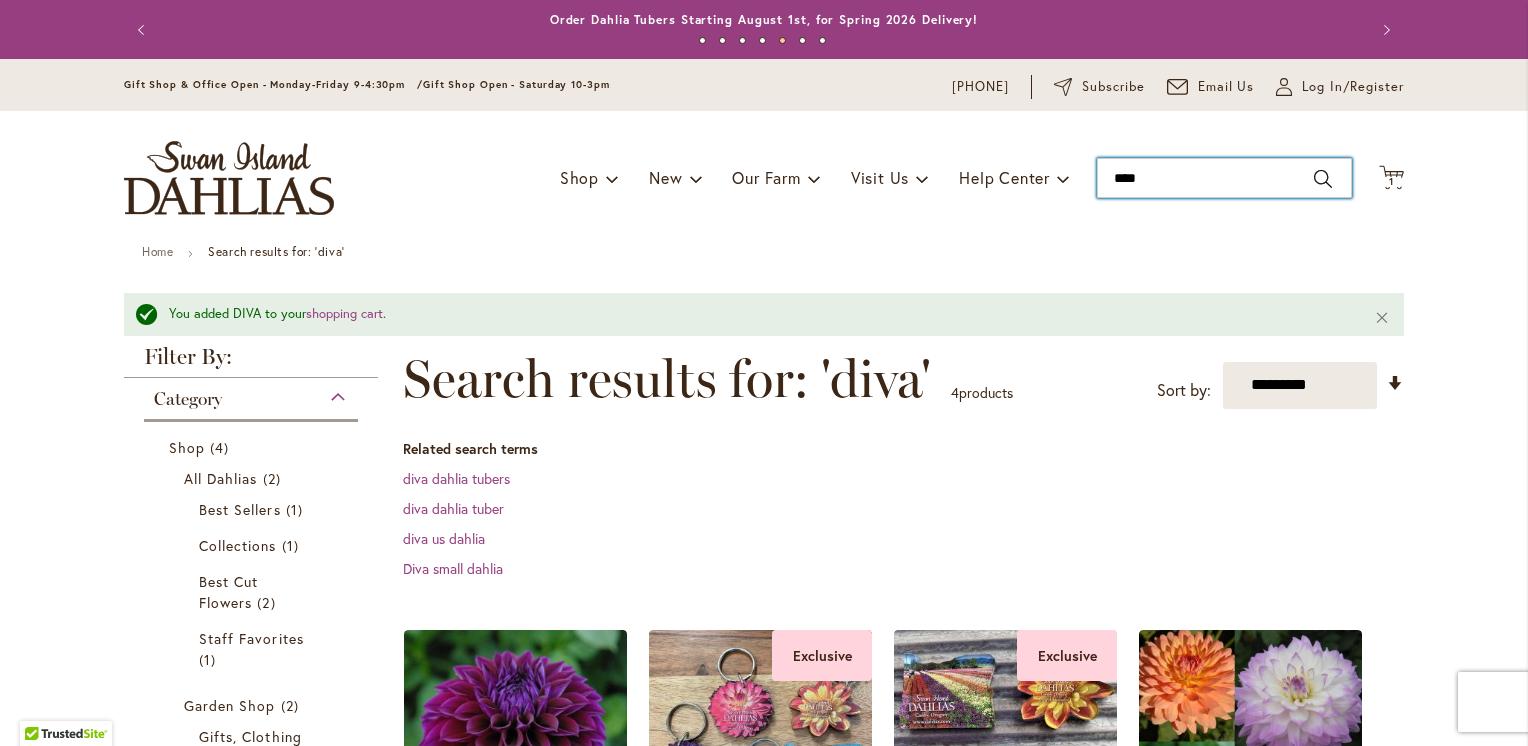 drag, startPoint x: 1162, startPoint y: 168, endPoint x: 1064, endPoint y: 179, distance: 98.61542 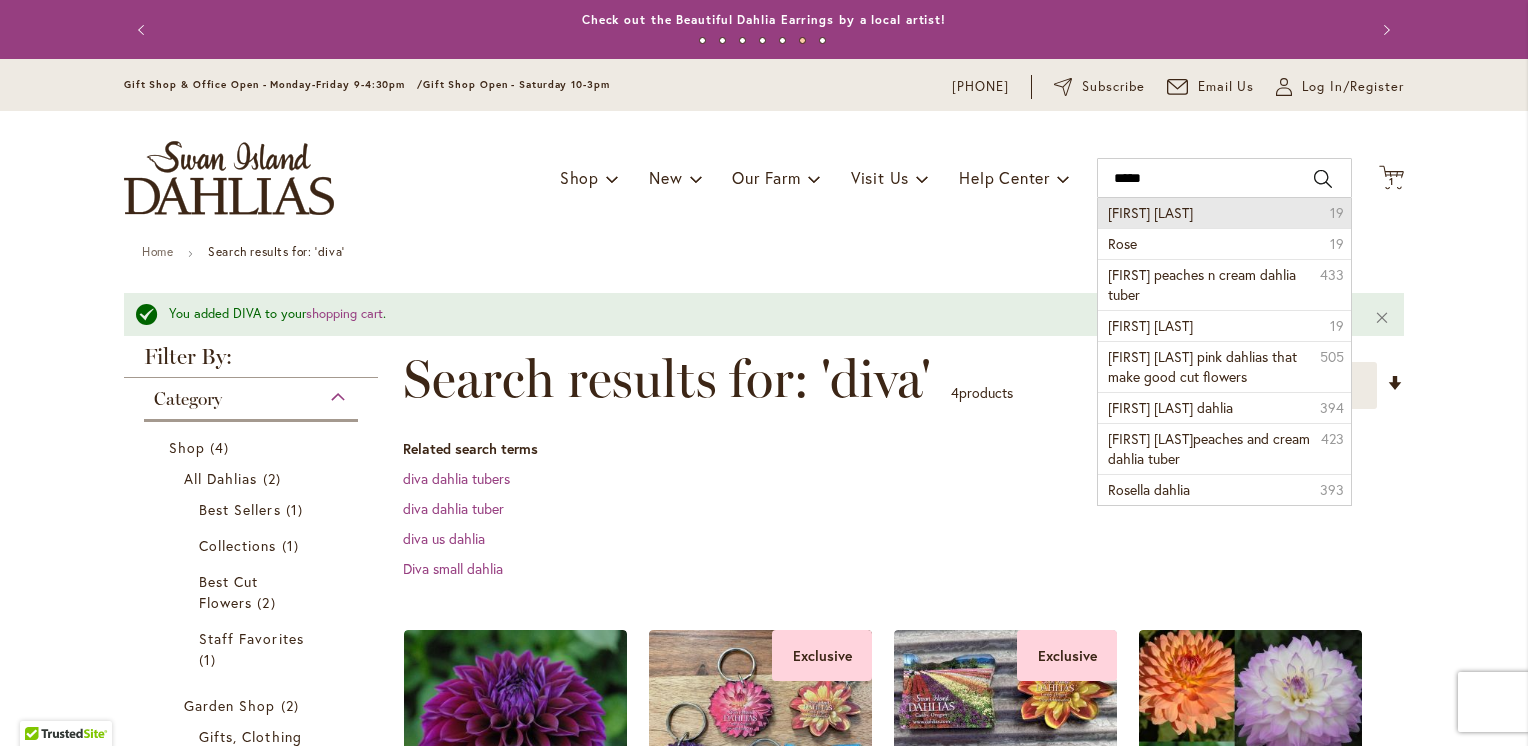 click on "Rose toscano" at bounding box center (1150, 212) 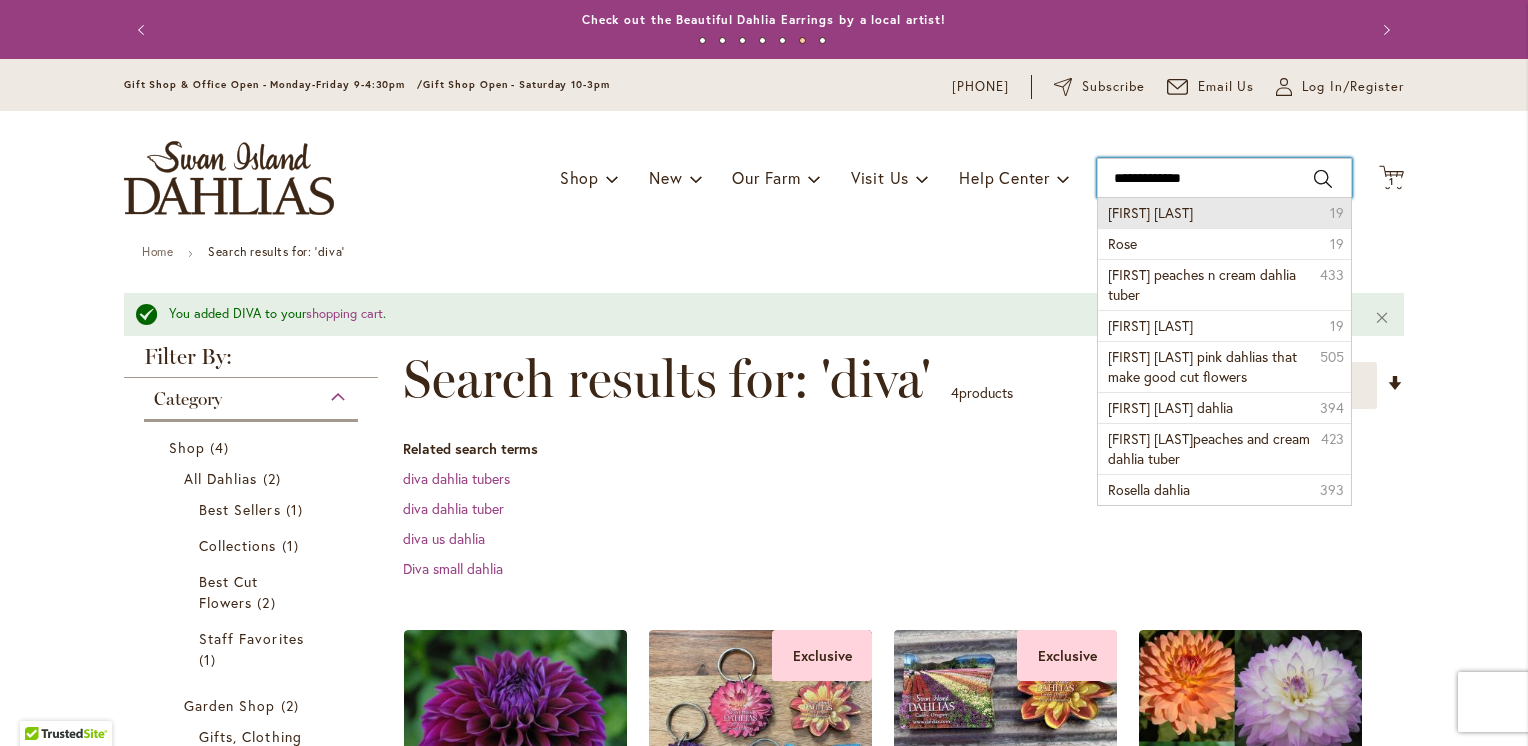 type on "**********" 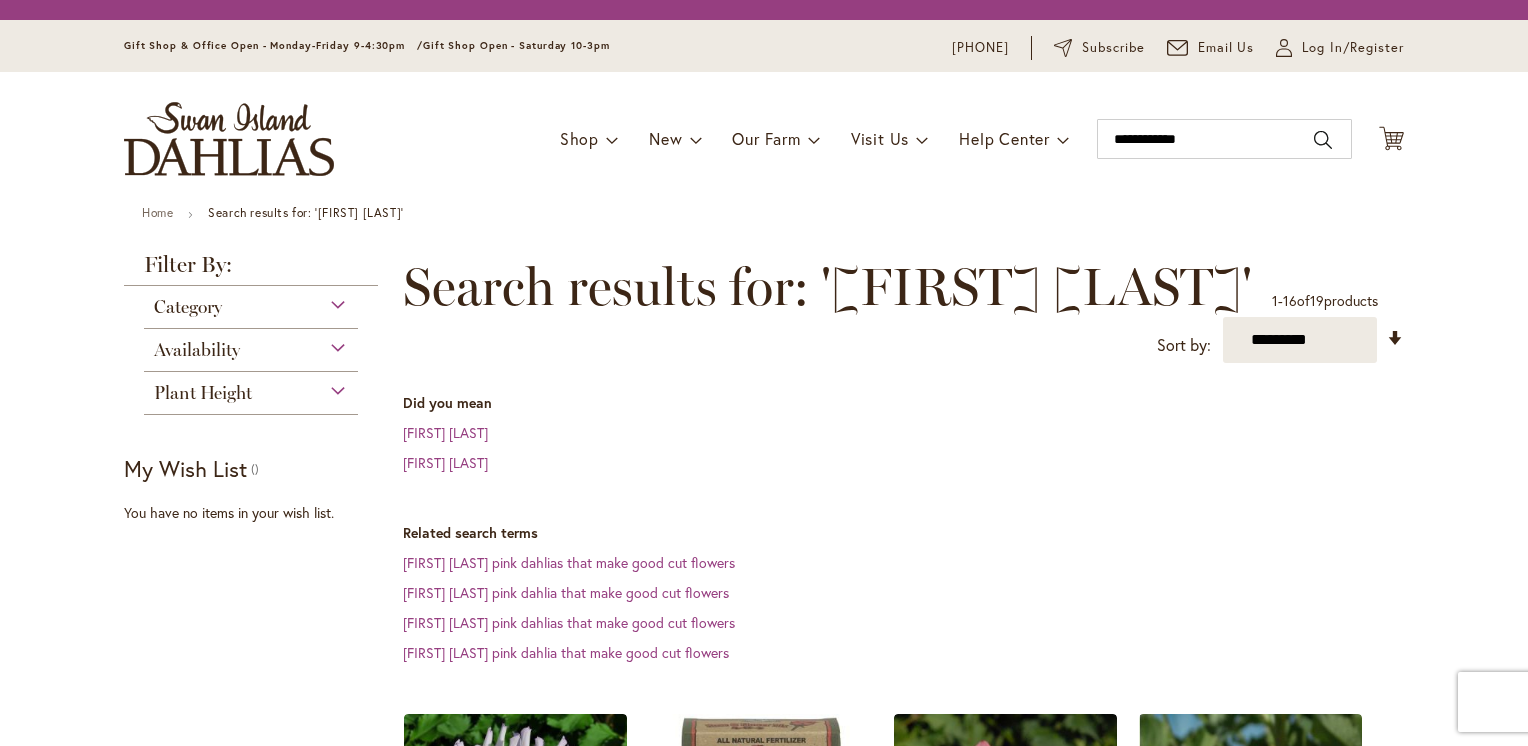 scroll, scrollTop: 0, scrollLeft: 0, axis: both 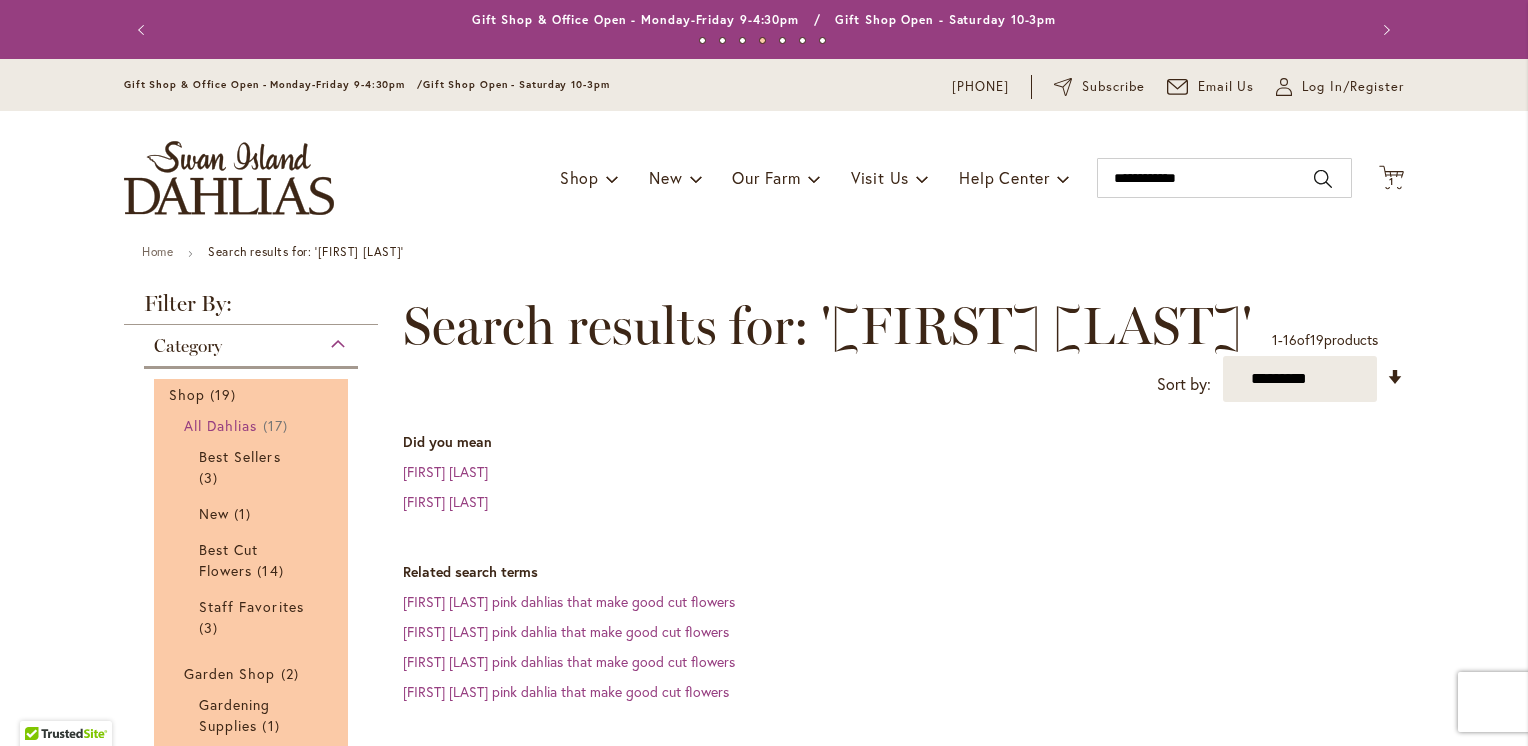 click on "All Dahlias" at bounding box center [221, 425] 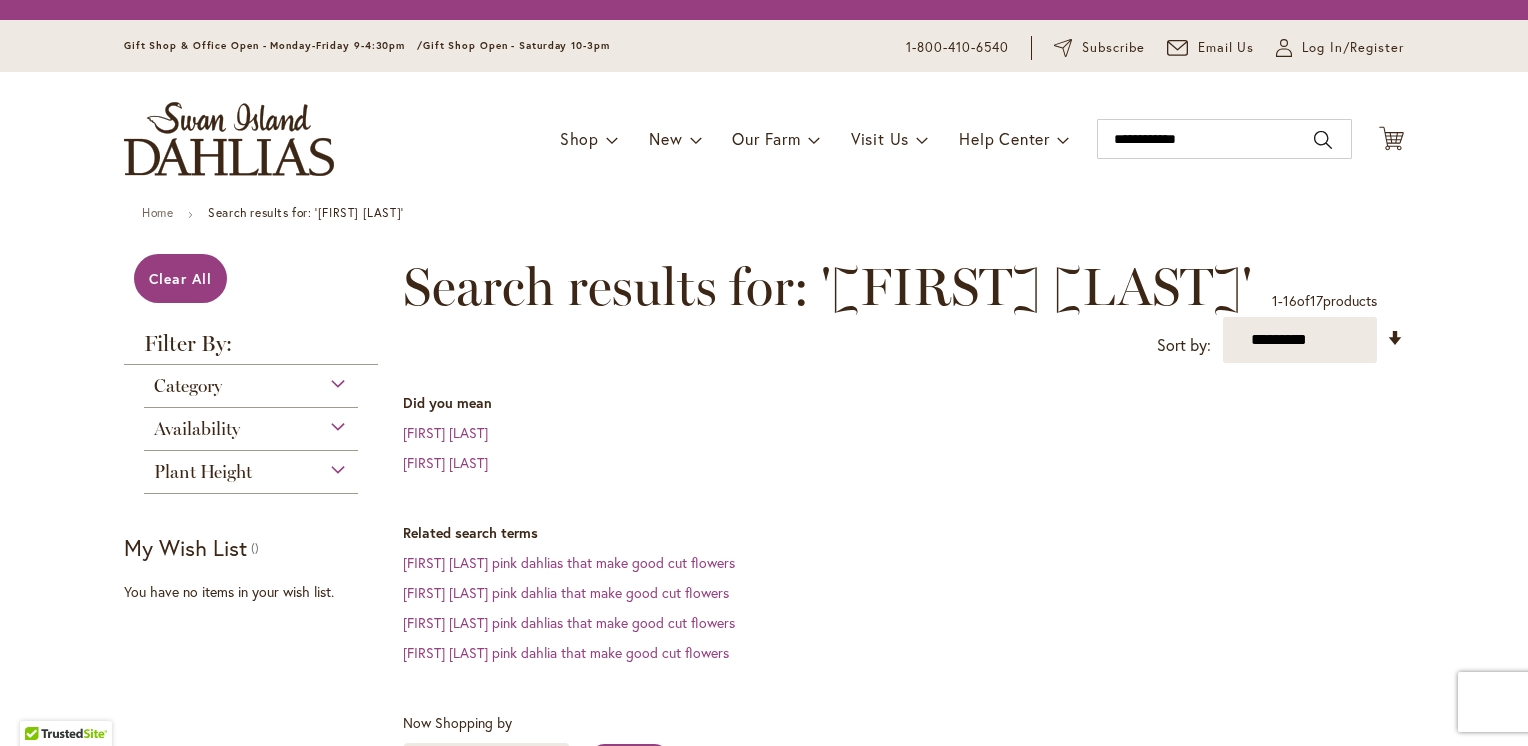 scroll, scrollTop: 0, scrollLeft: 0, axis: both 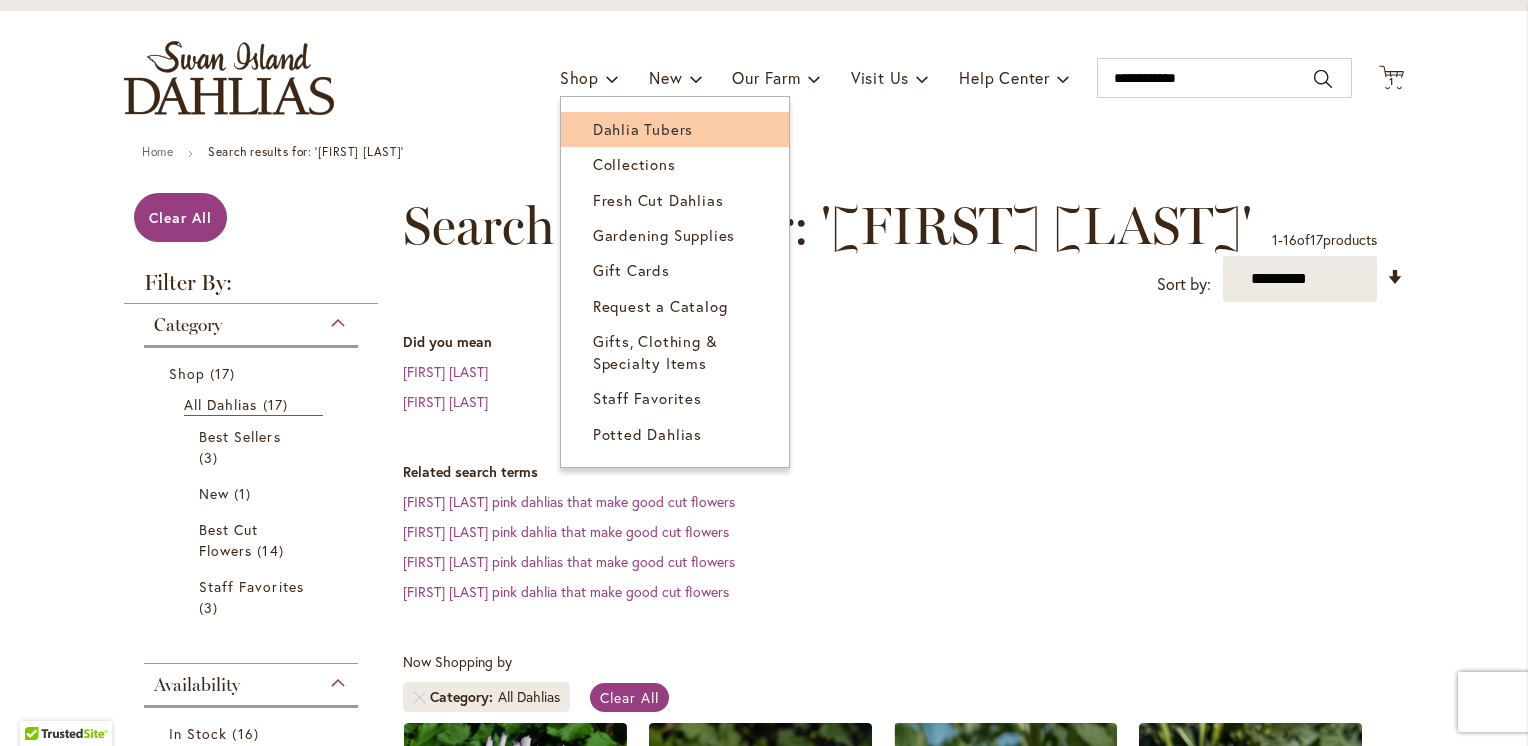 click on "Dahlia Tubers" at bounding box center (643, 129) 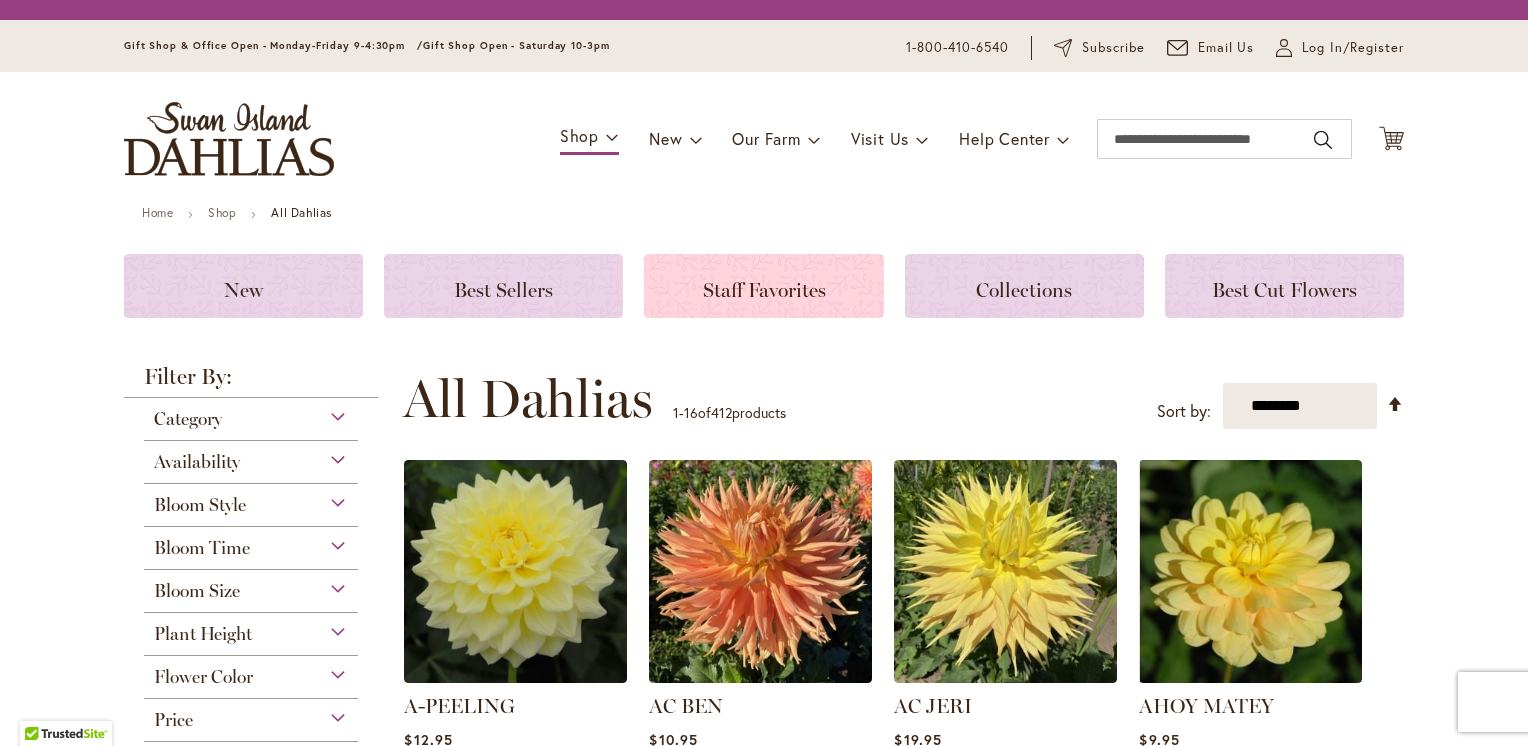 scroll, scrollTop: 0, scrollLeft: 0, axis: both 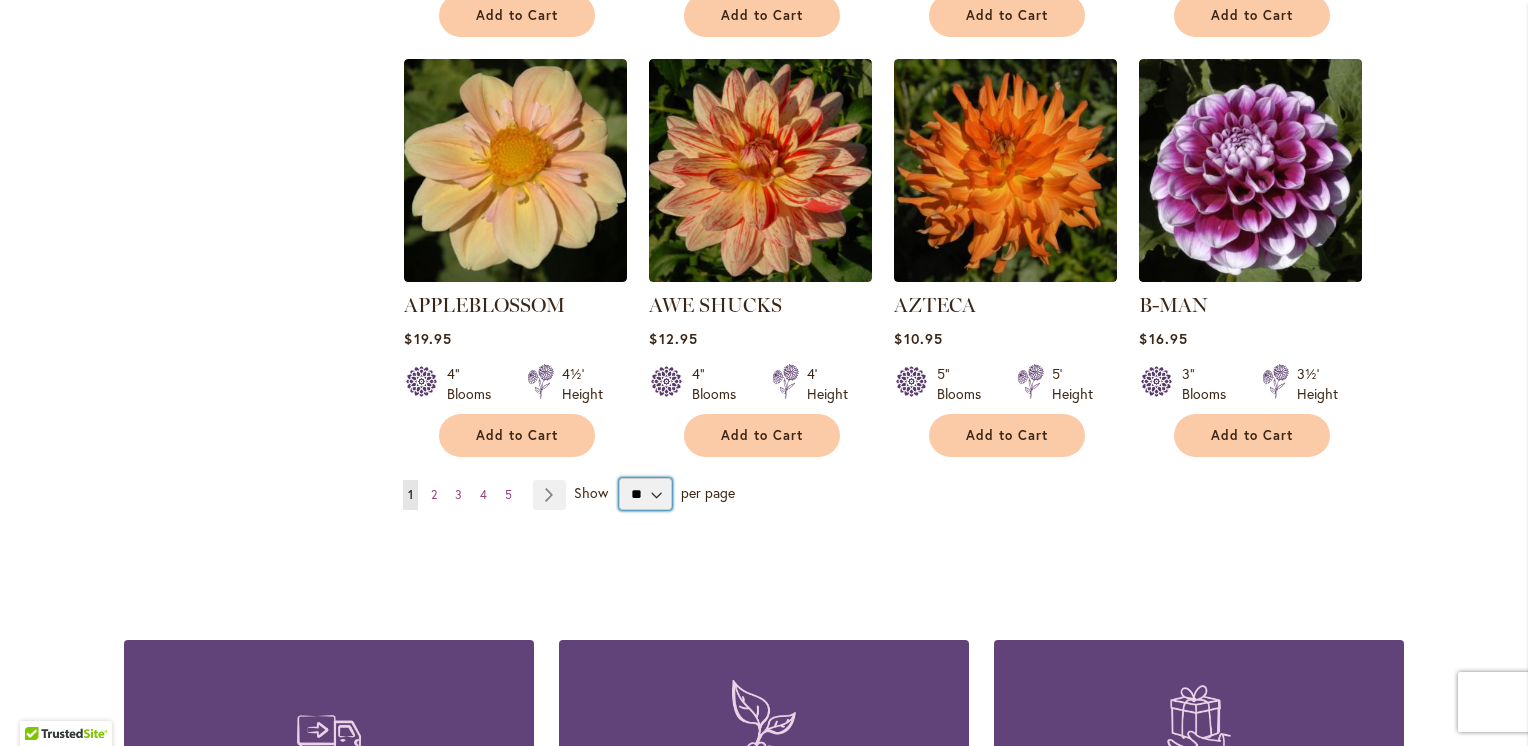 click on "**
**
**
**" at bounding box center (645, 494) 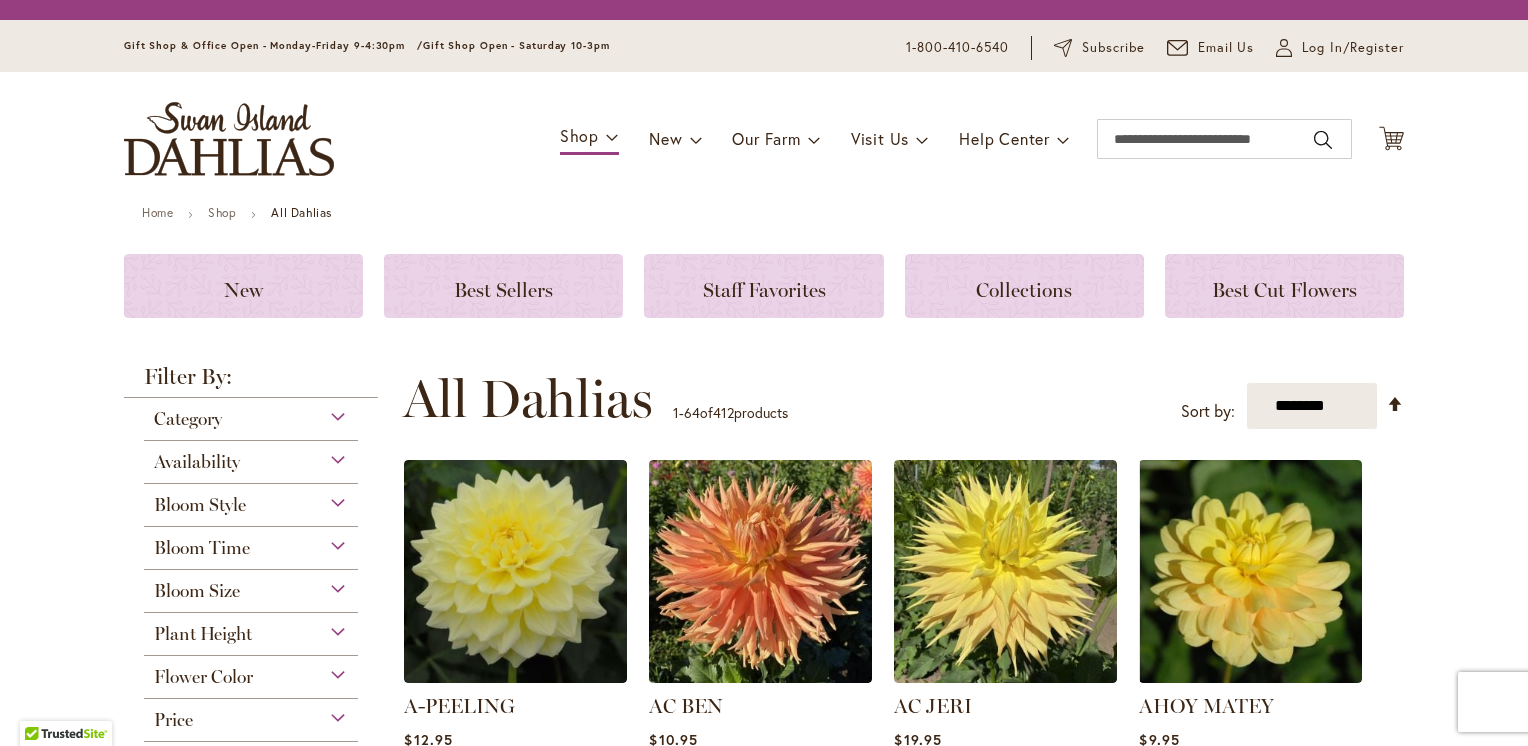 scroll, scrollTop: 0, scrollLeft: 0, axis: both 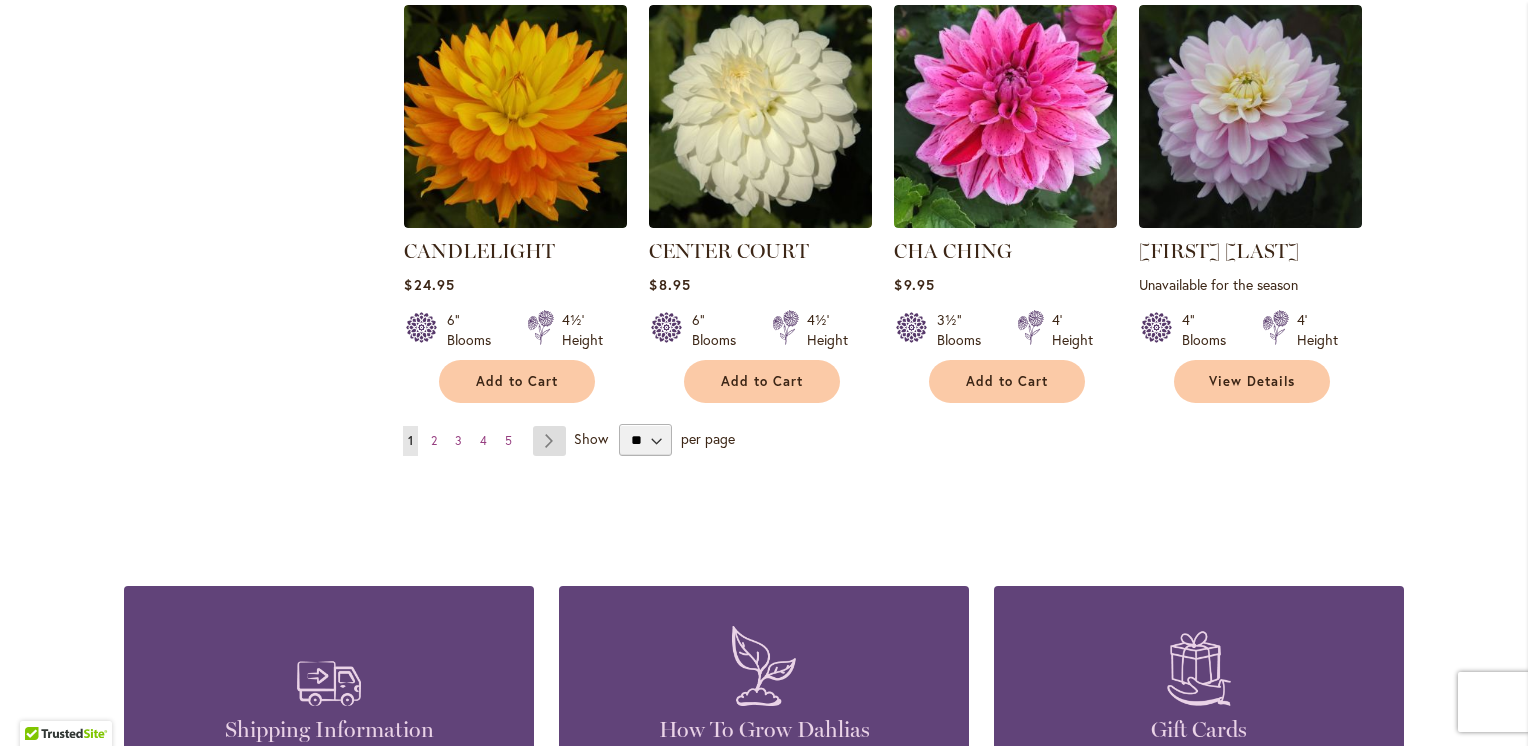 click on "Page
Next" at bounding box center (549, 441) 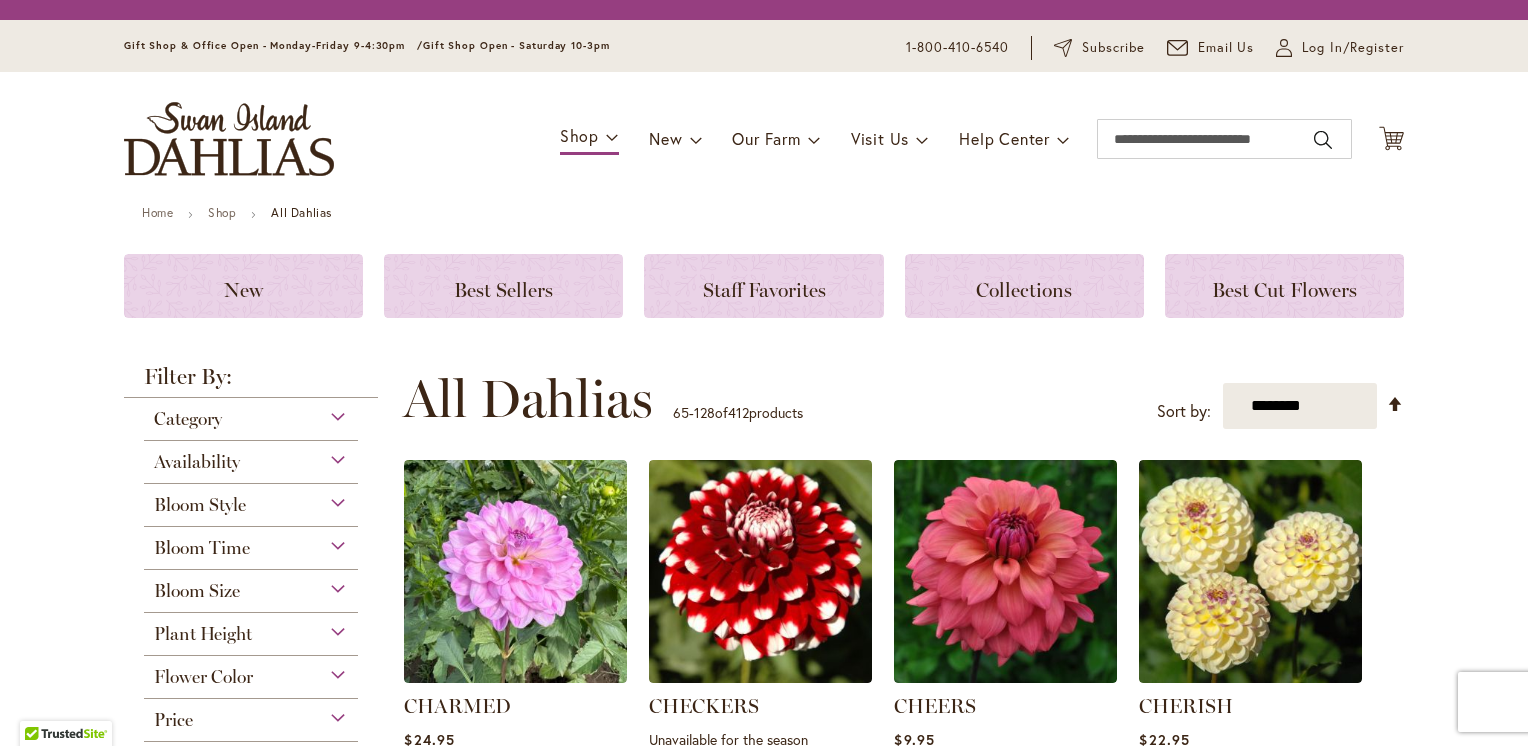 scroll, scrollTop: 0, scrollLeft: 0, axis: both 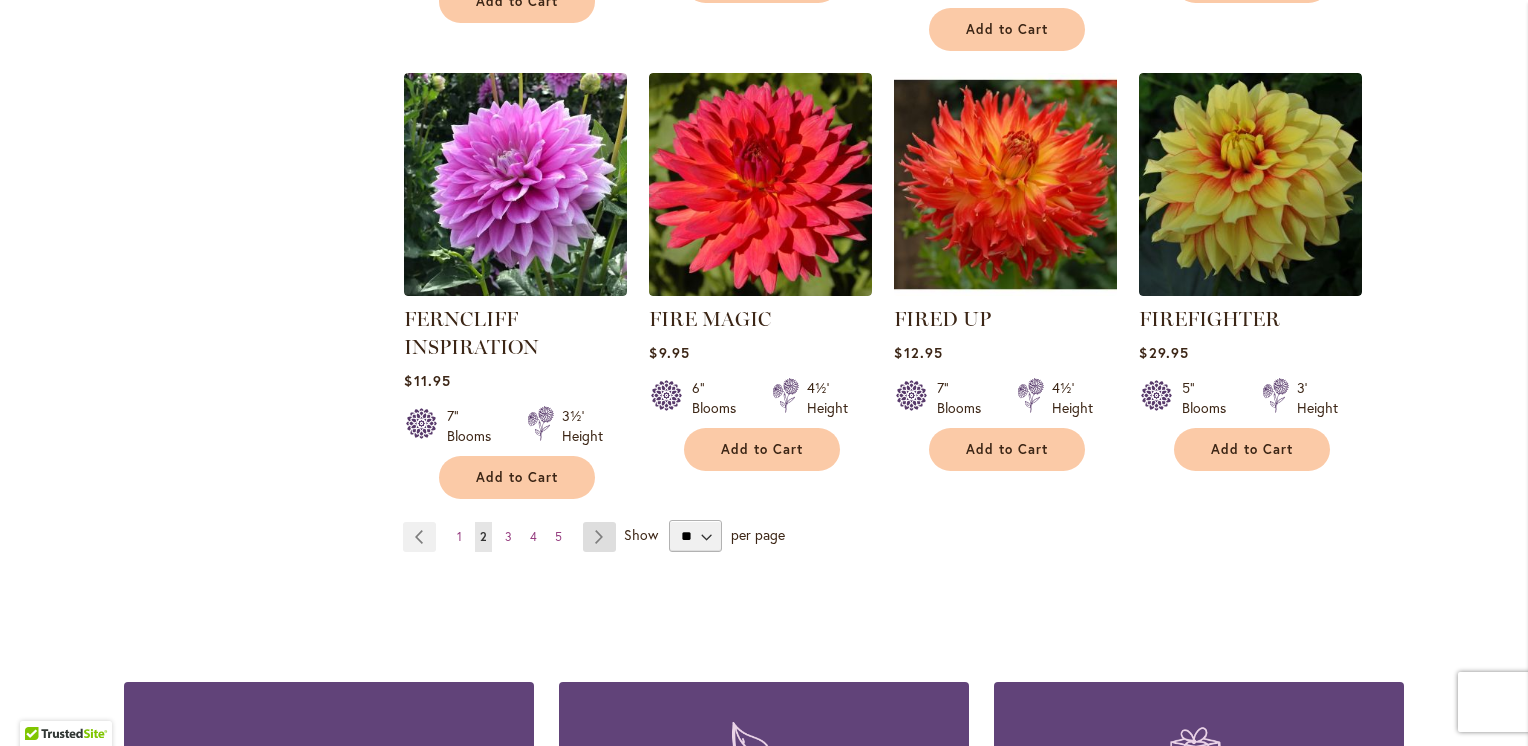 click on "Page
Next" at bounding box center (599, 537) 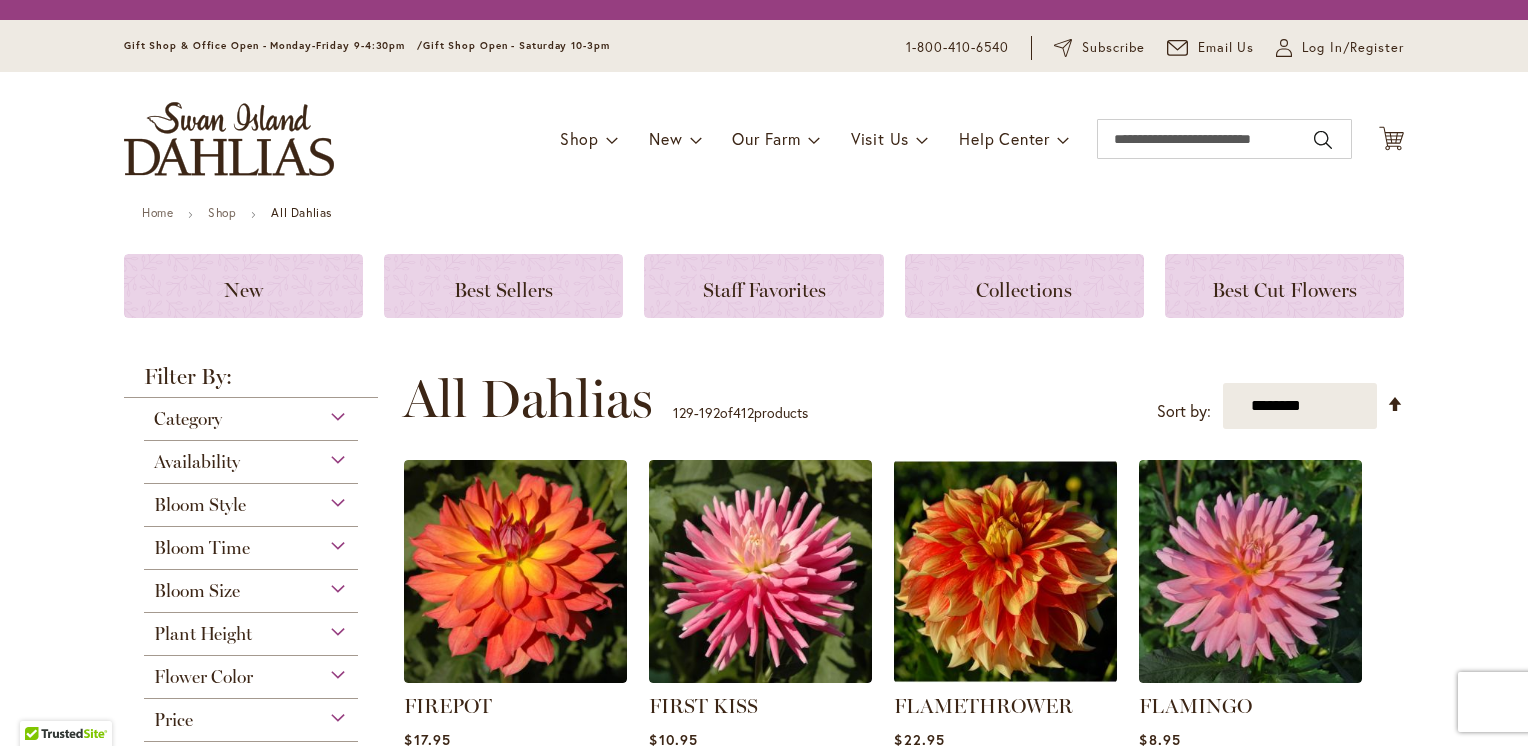 scroll, scrollTop: 0, scrollLeft: 0, axis: both 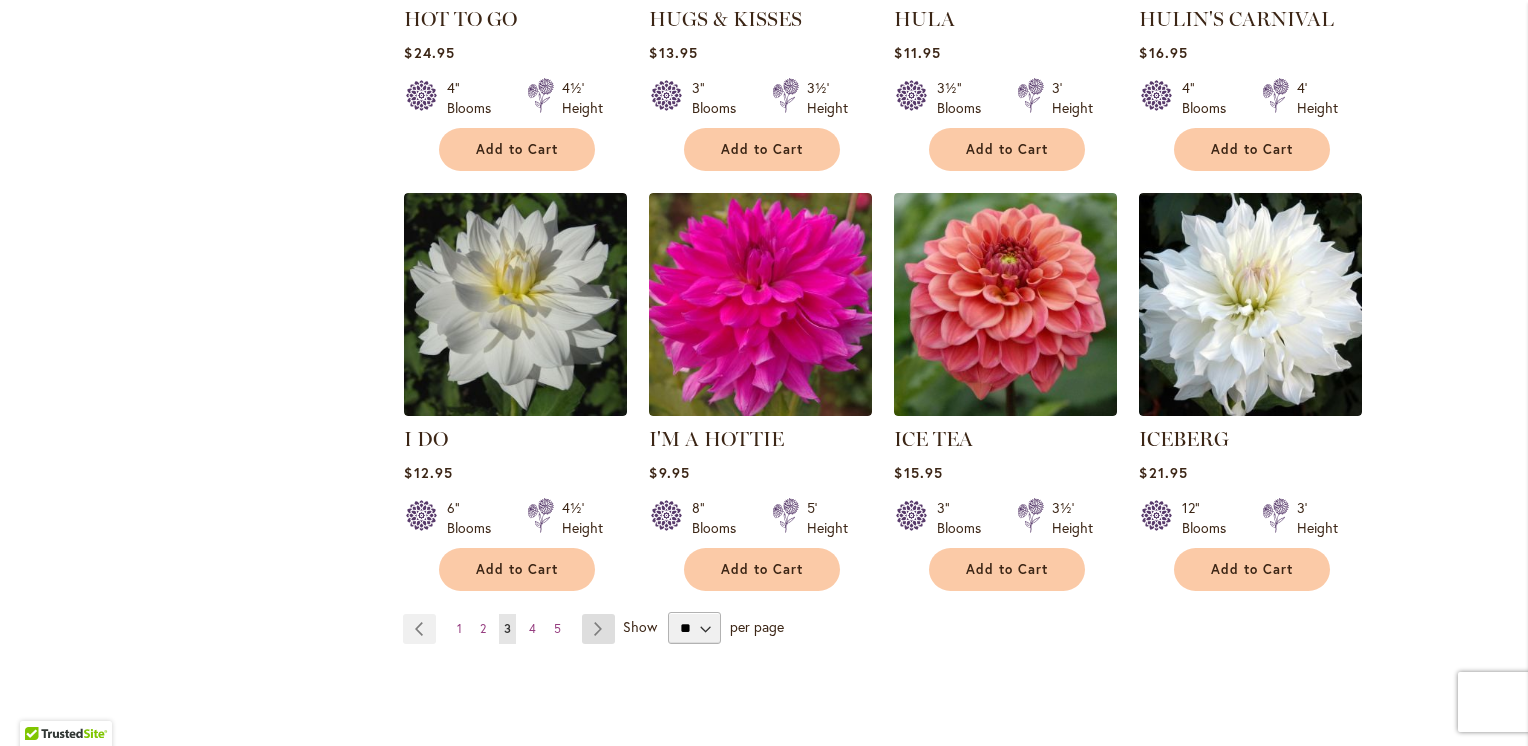 click on "Page
Next" at bounding box center (598, 629) 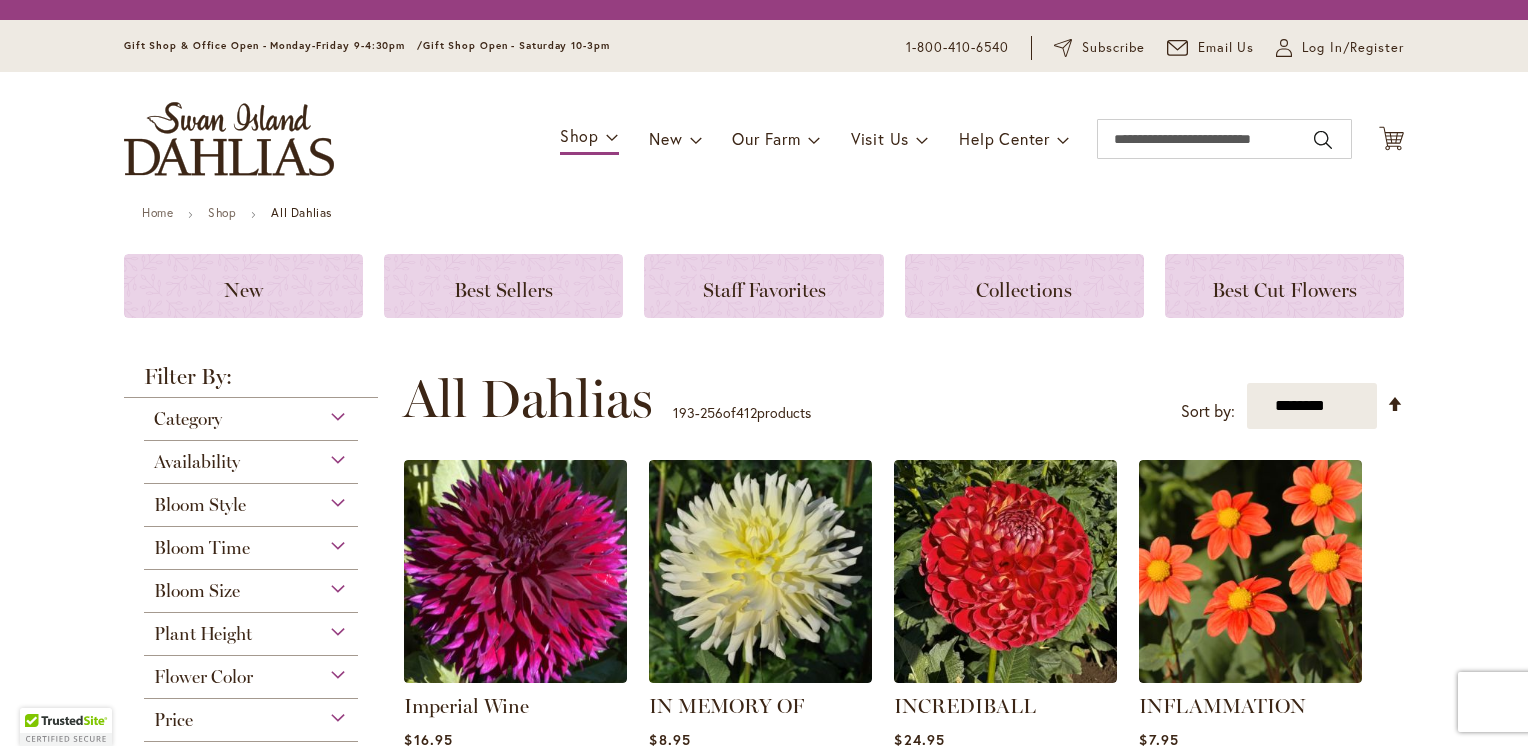 scroll, scrollTop: 0, scrollLeft: 0, axis: both 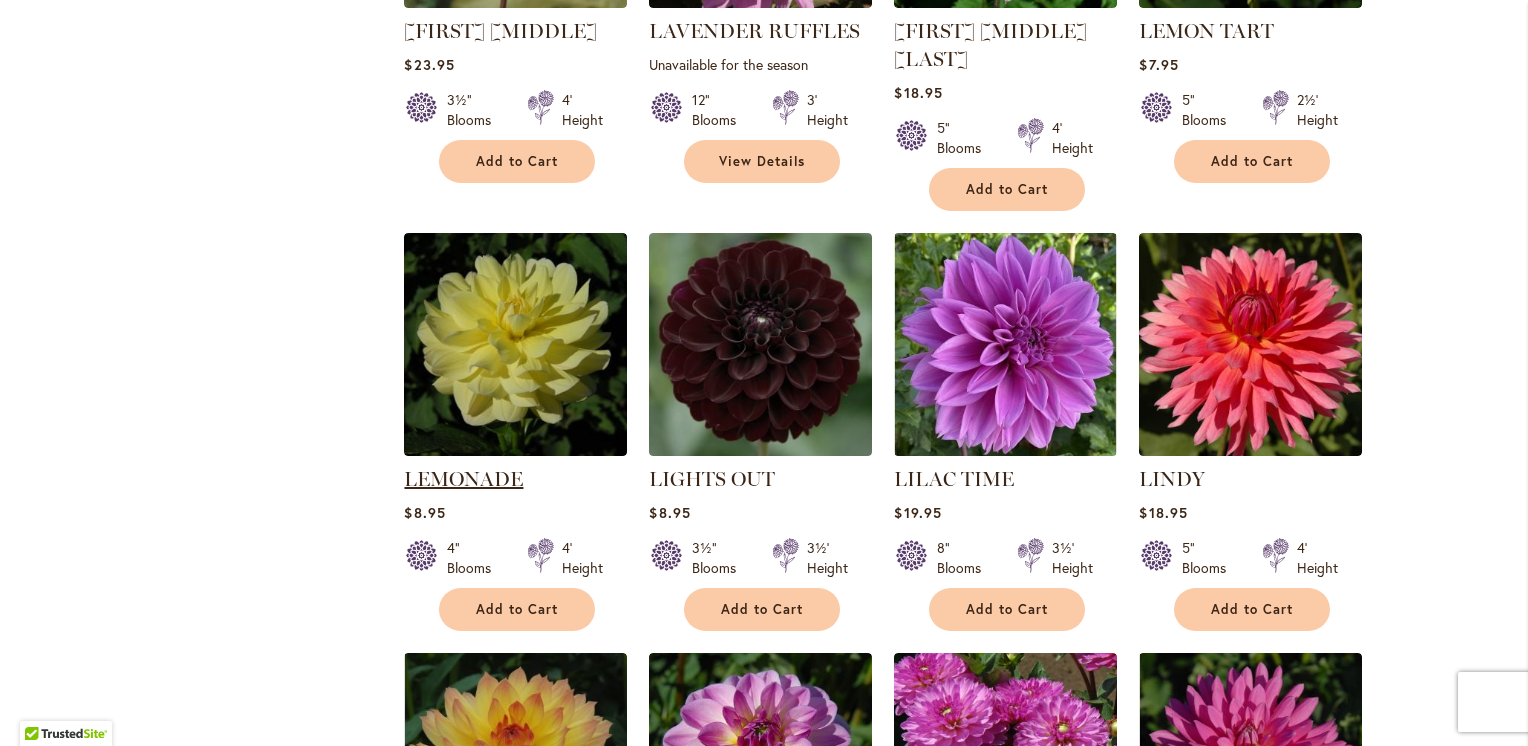 click on "LEMONADE" at bounding box center (463, 479) 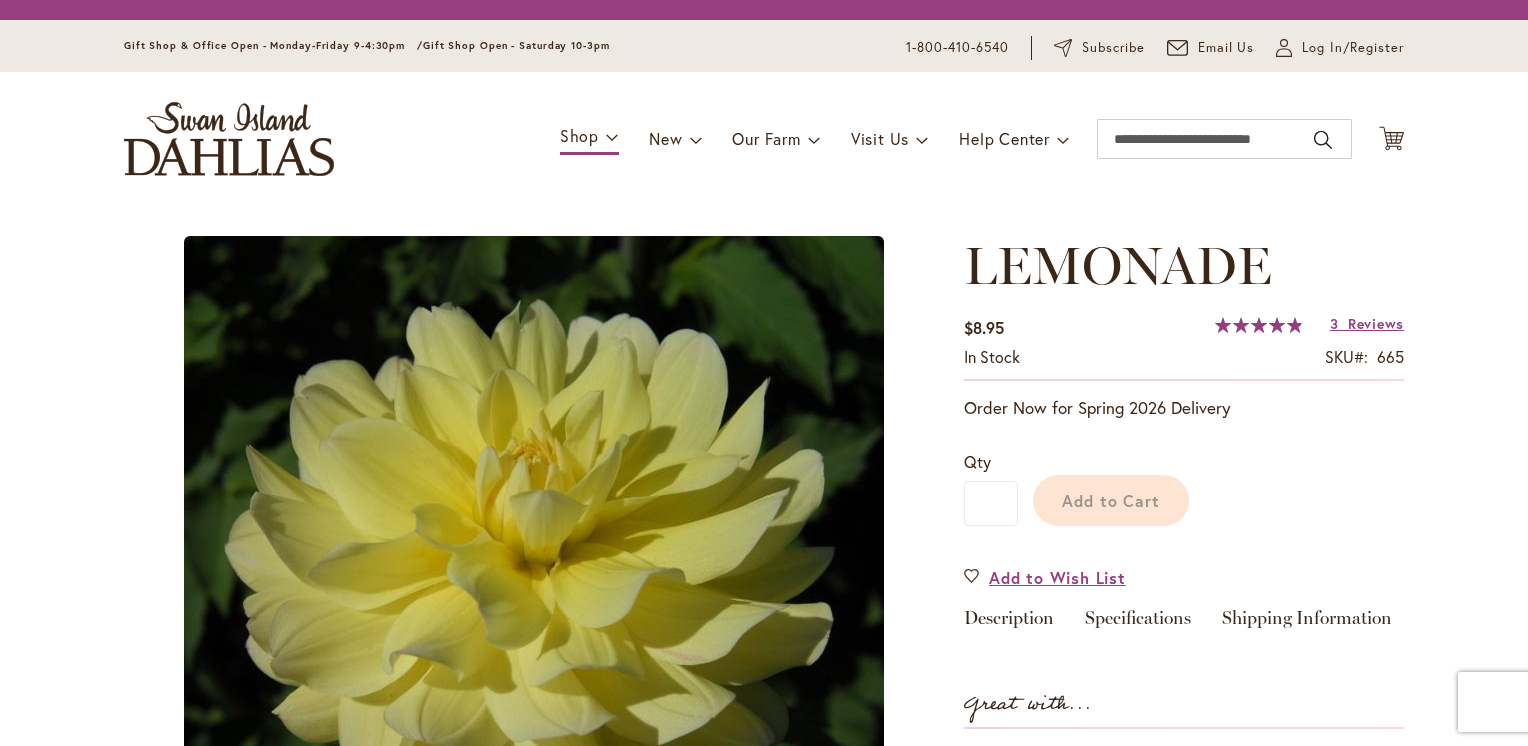 scroll, scrollTop: 0, scrollLeft: 0, axis: both 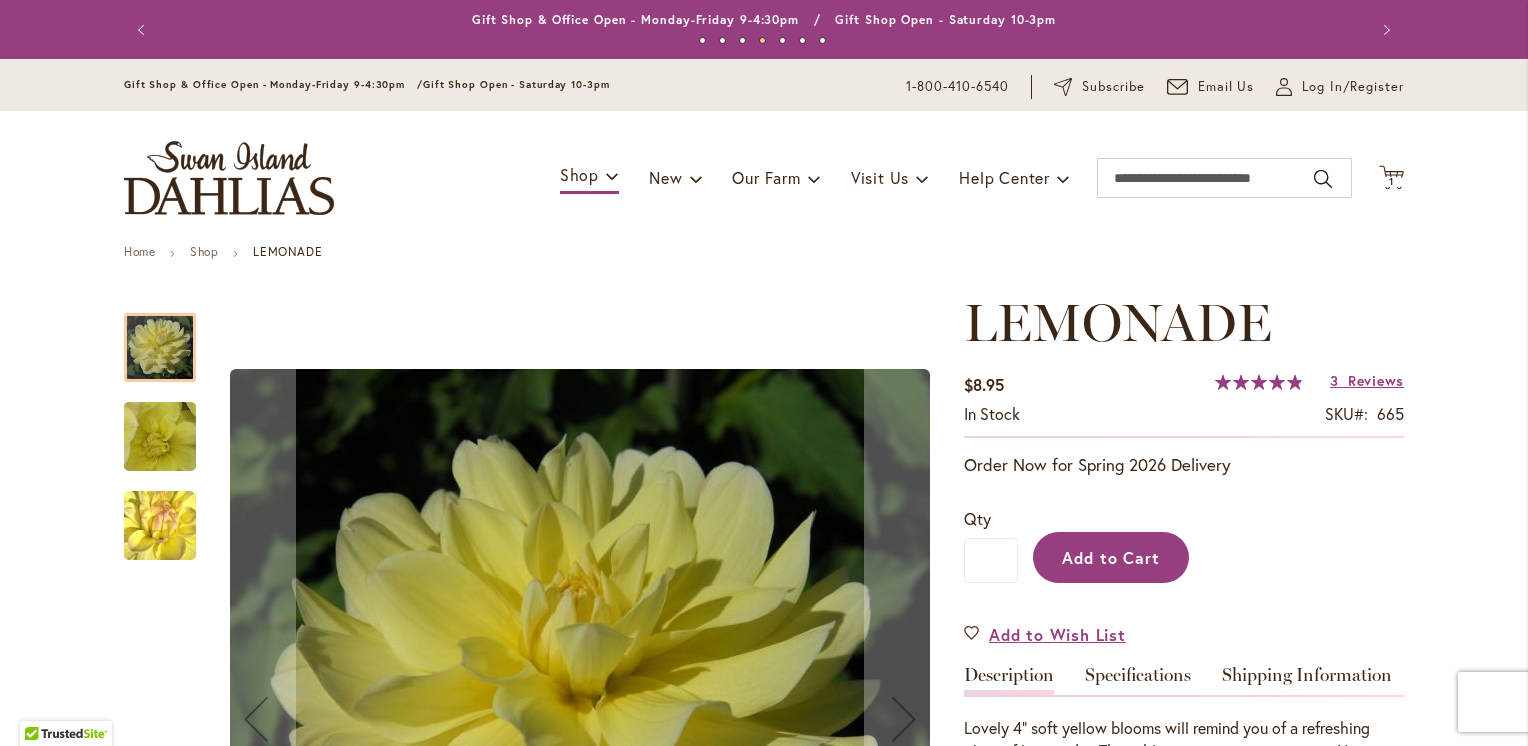 click on "Add to Cart" at bounding box center (1111, 557) 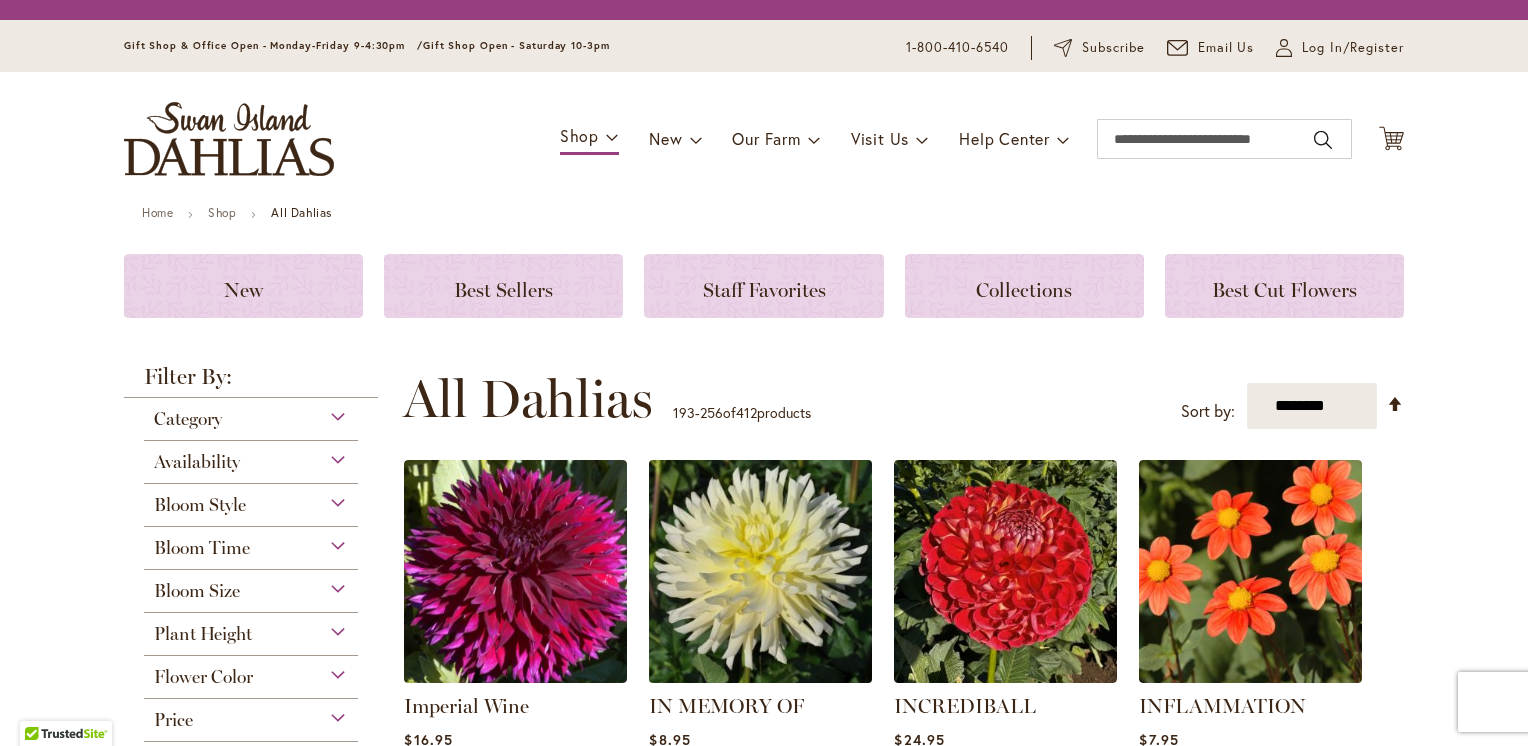 scroll, scrollTop: 0, scrollLeft: 0, axis: both 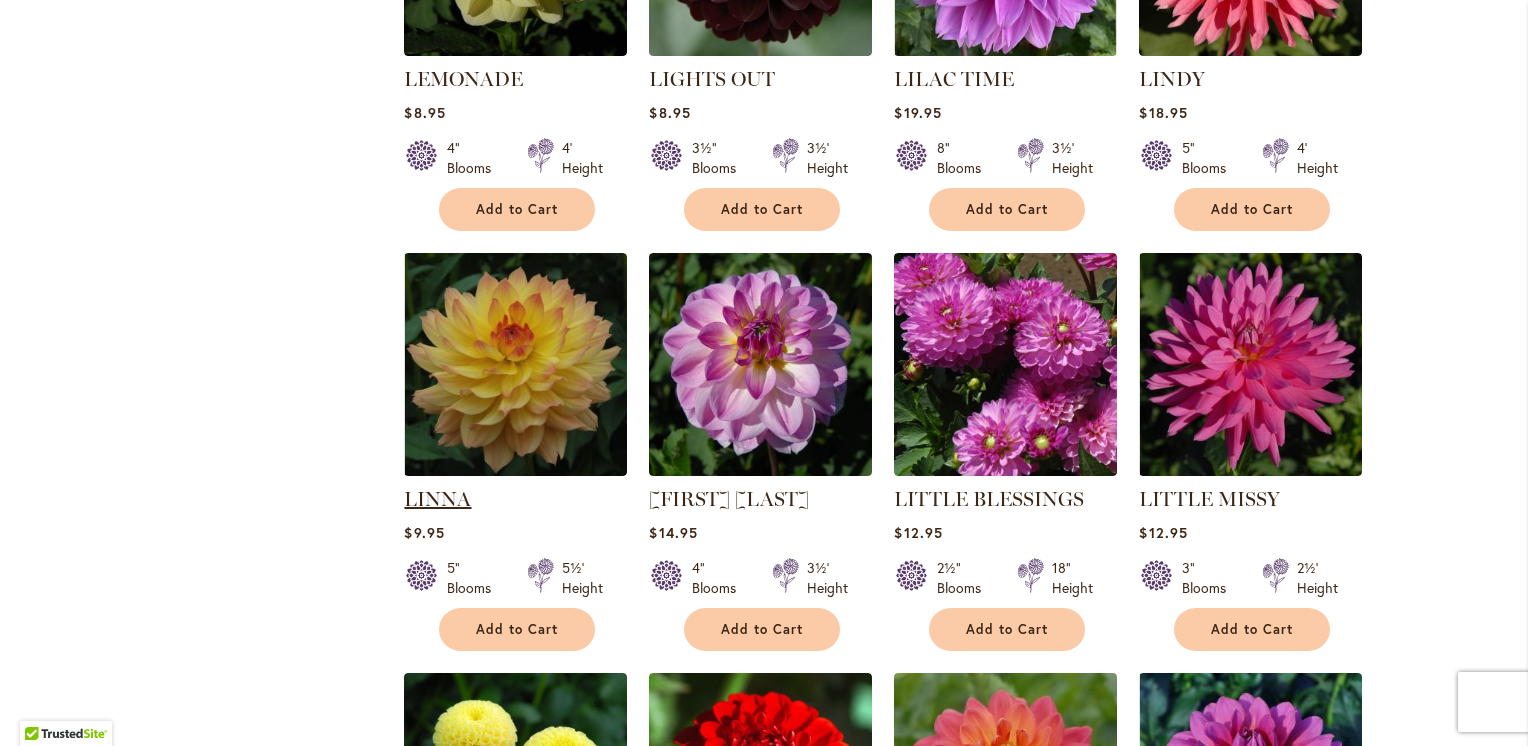 click on "LINNA" at bounding box center [437, 499] 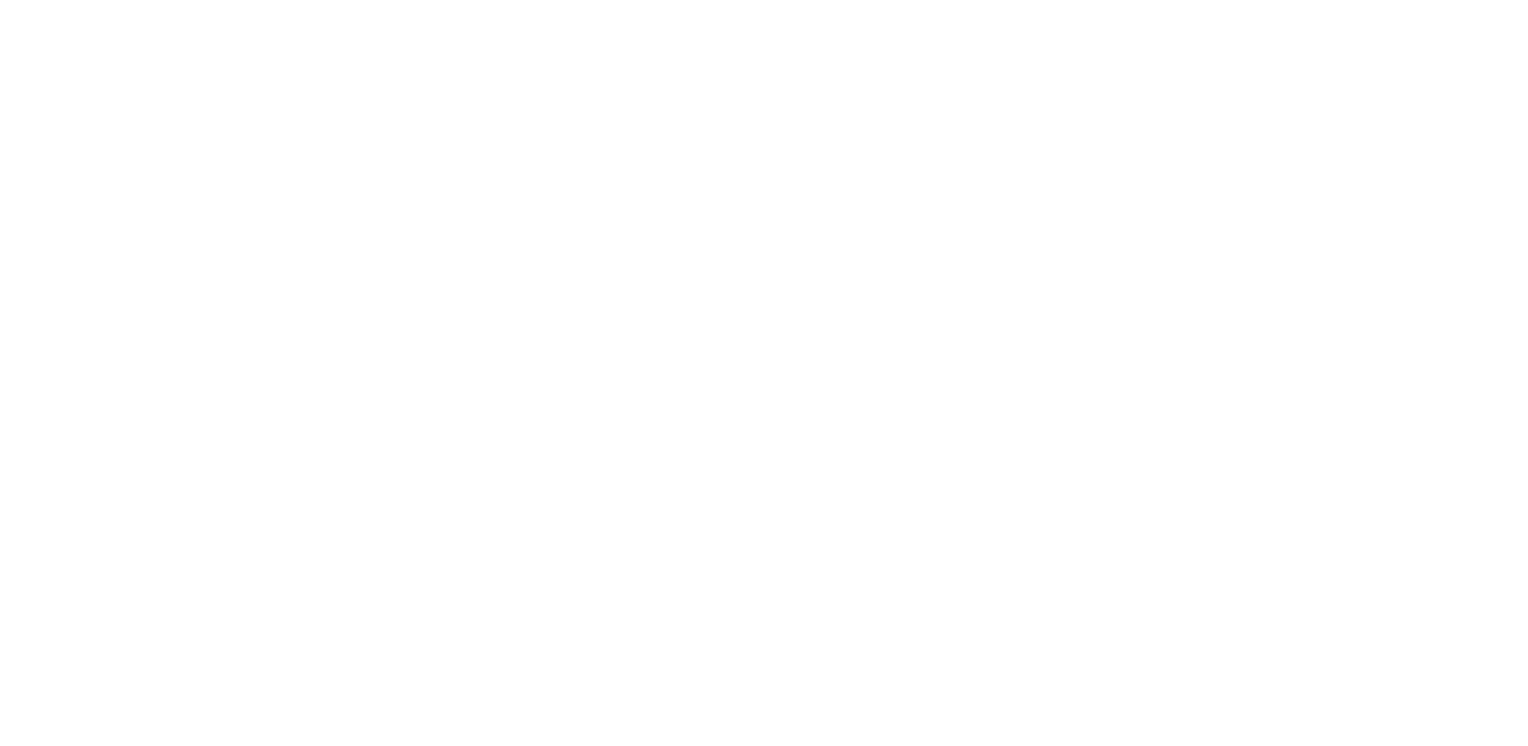 scroll, scrollTop: 0, scrollLeft: 0, axis: both 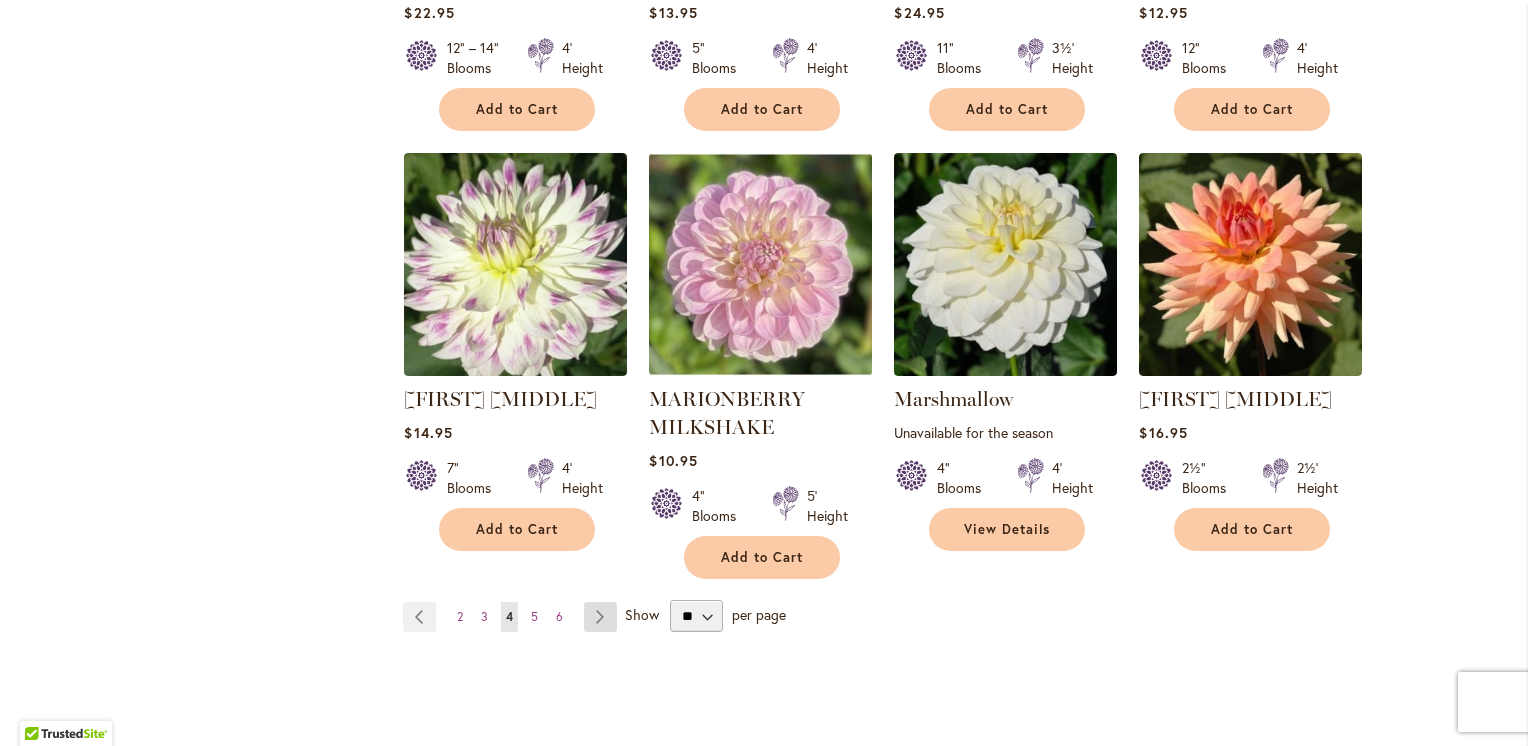 click on "Page
Next" at bounding box center (600, 617) 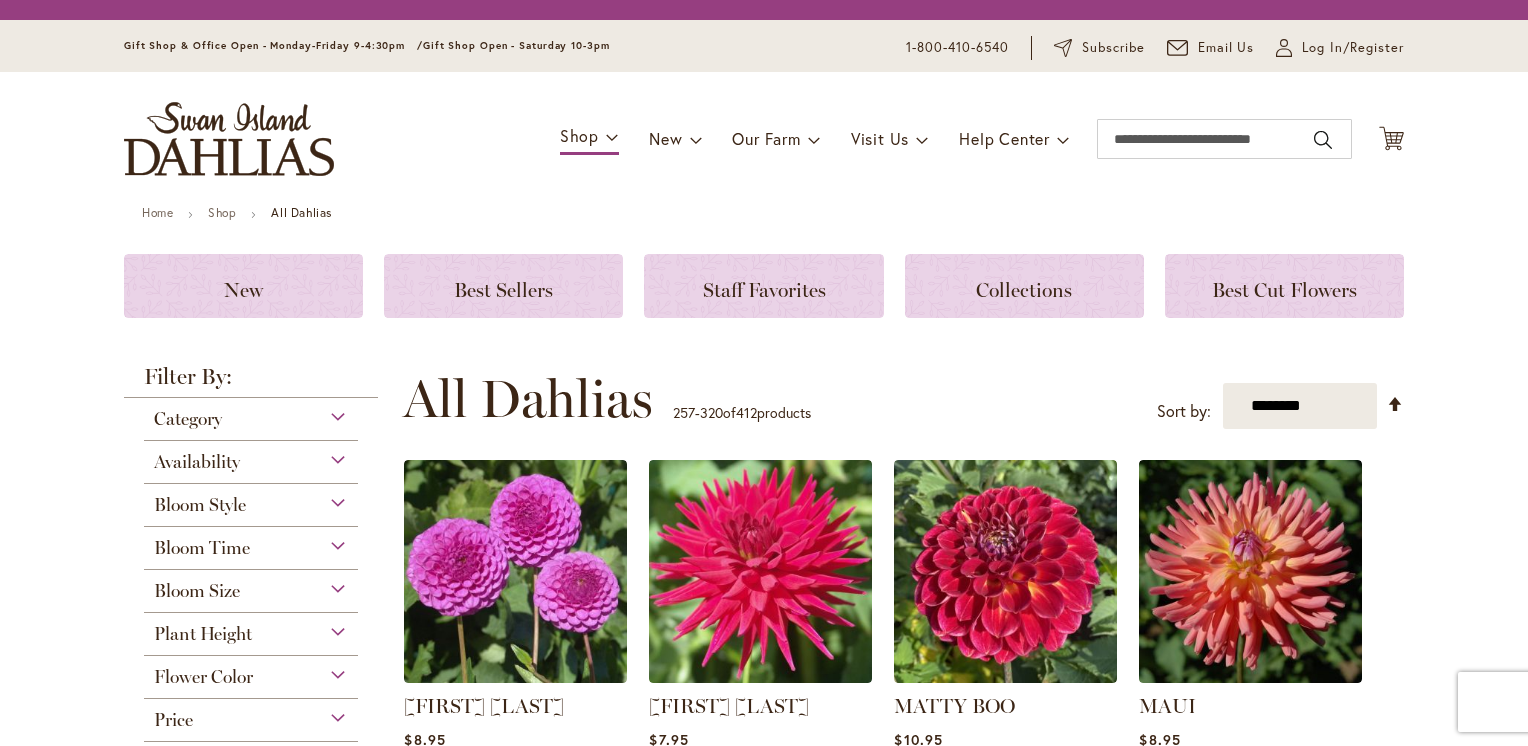 scroll, scrollTop: 0, scrollLeft: 0, axis: both 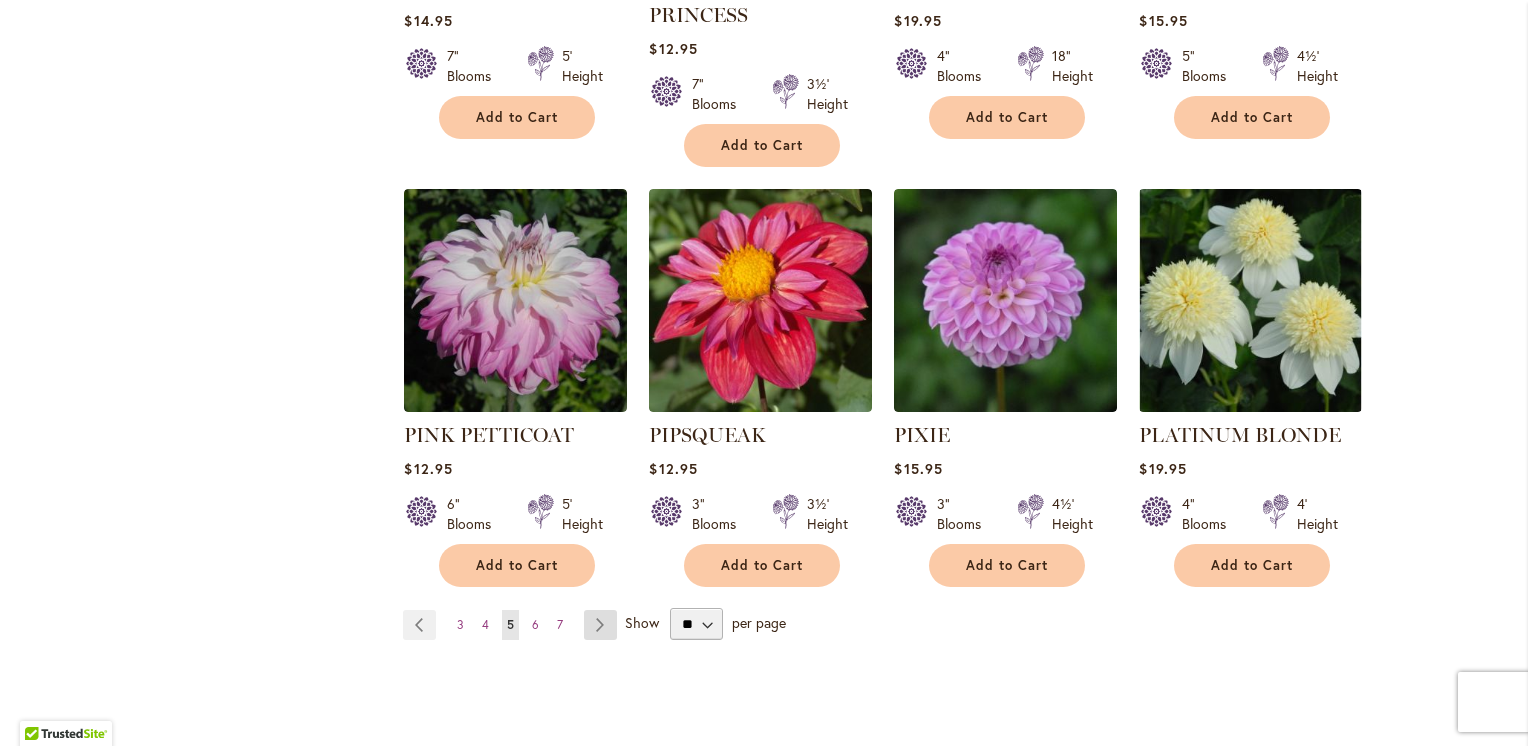 click on "Page
Next" at bounding box center [600, 625] 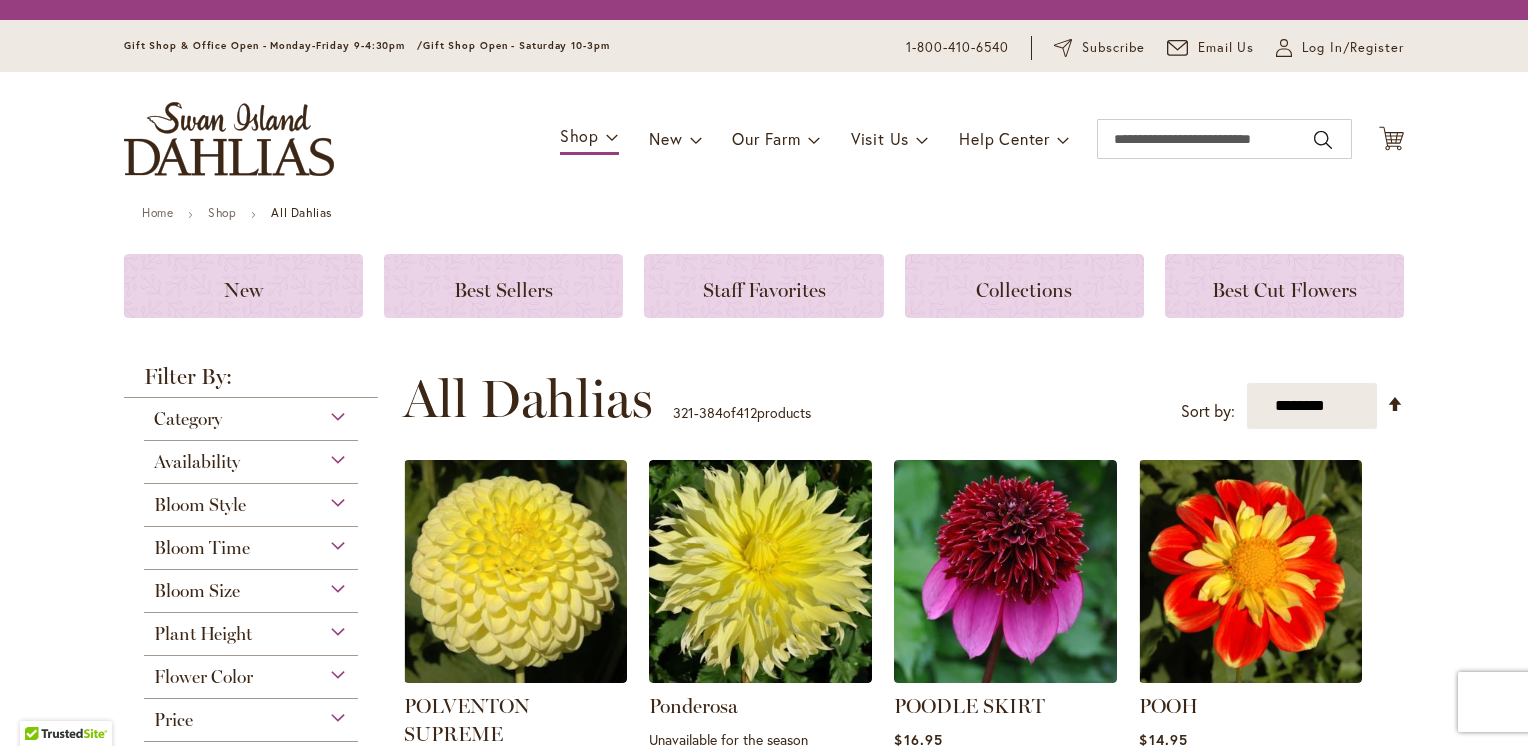 scroll, scrollTop: 0, scrollLeft: 0, axis: both 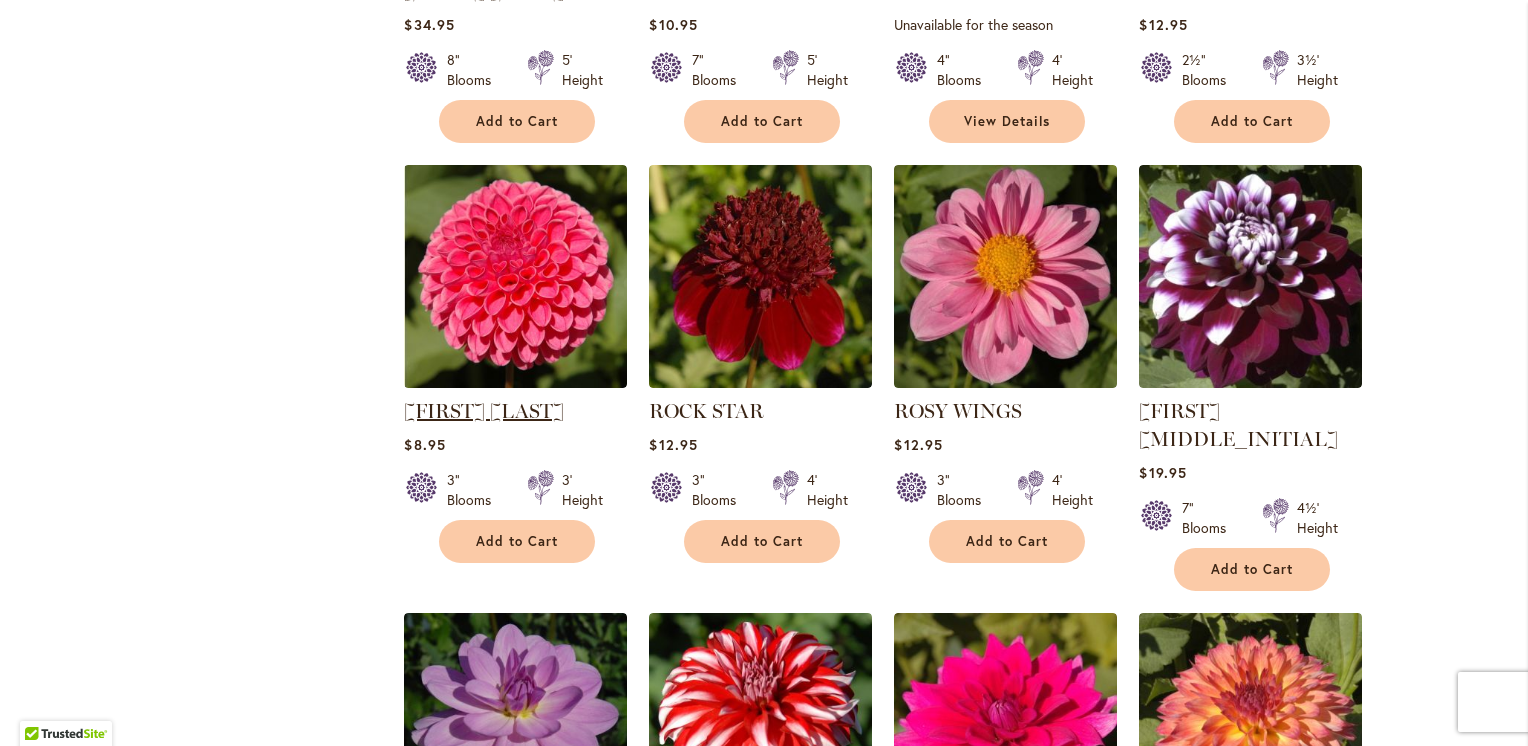click on "[FIRST] [LAST]" at bounding box center (484, 411) 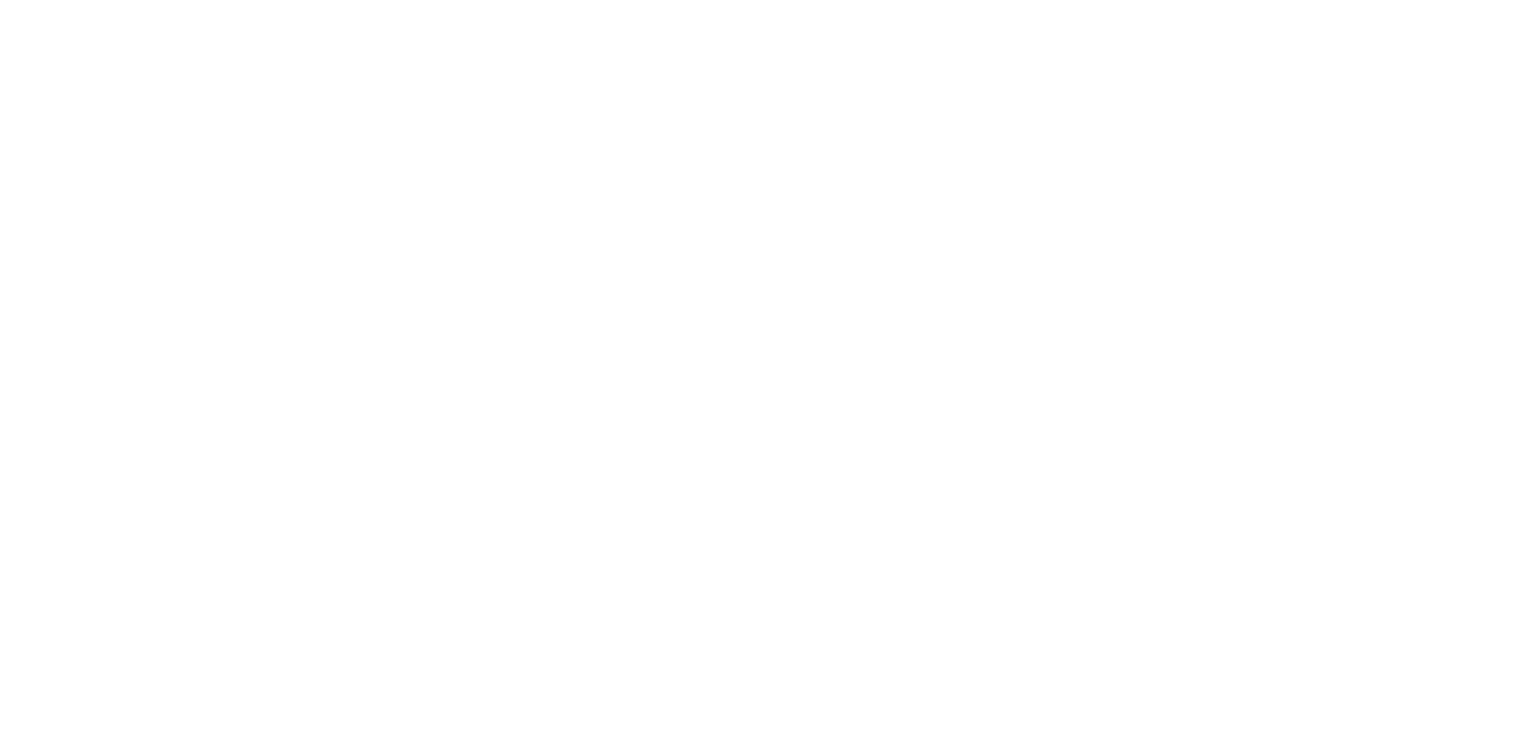 scroll, scrollTop: 0, scrollLeft: 0, axis: both 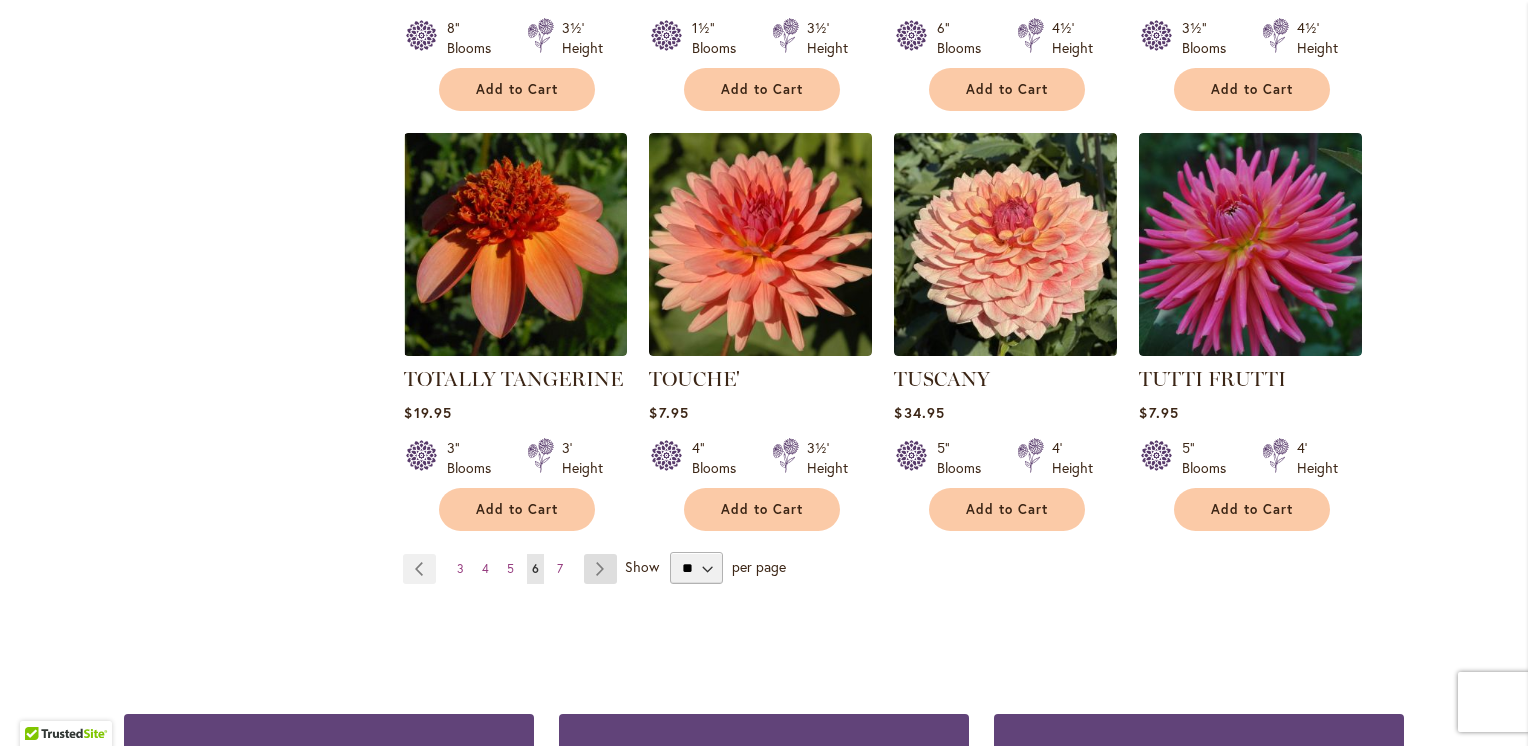 click on "Page
Next" at bounding box center [600, 569] 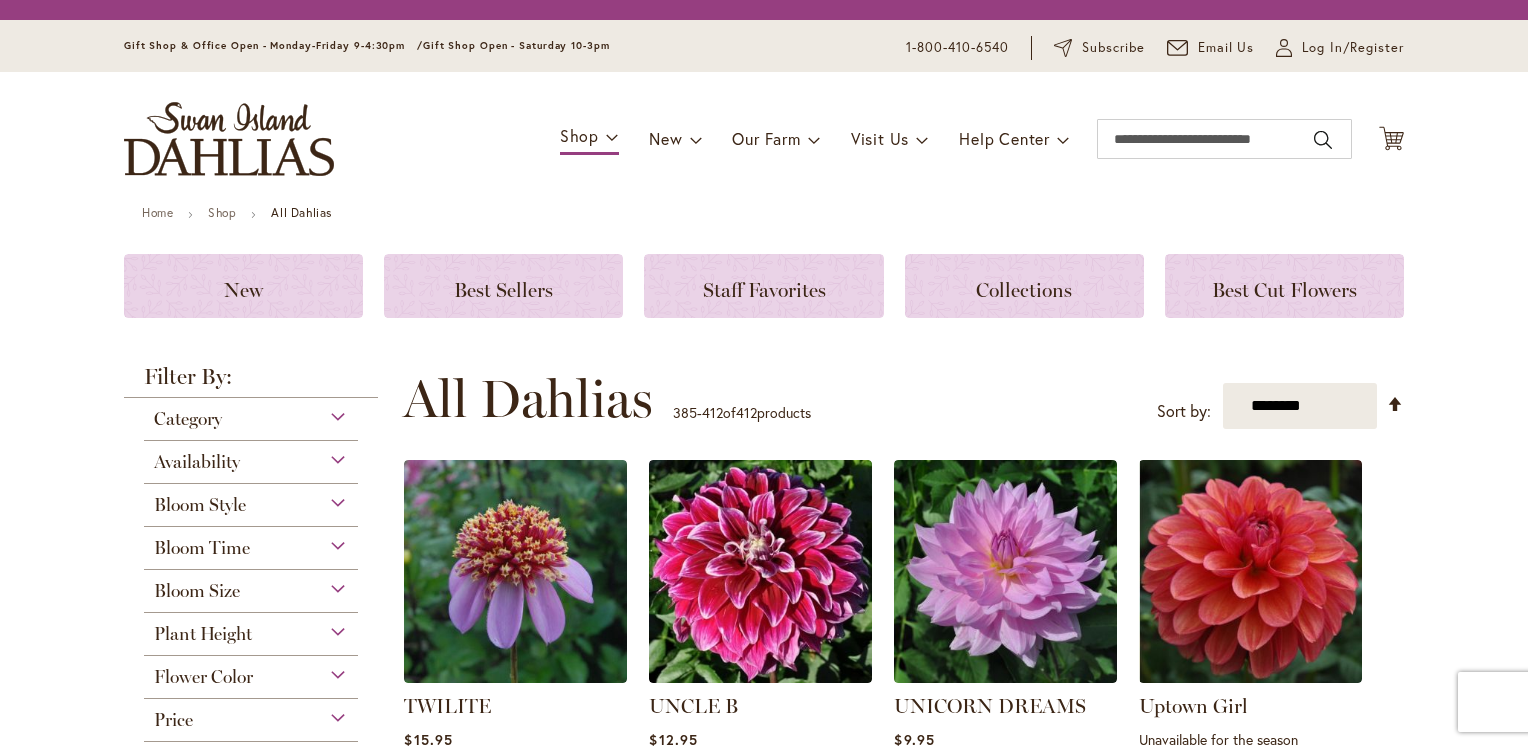 scroll, scrollTop: 0, scrollLeft: 0, axis: both 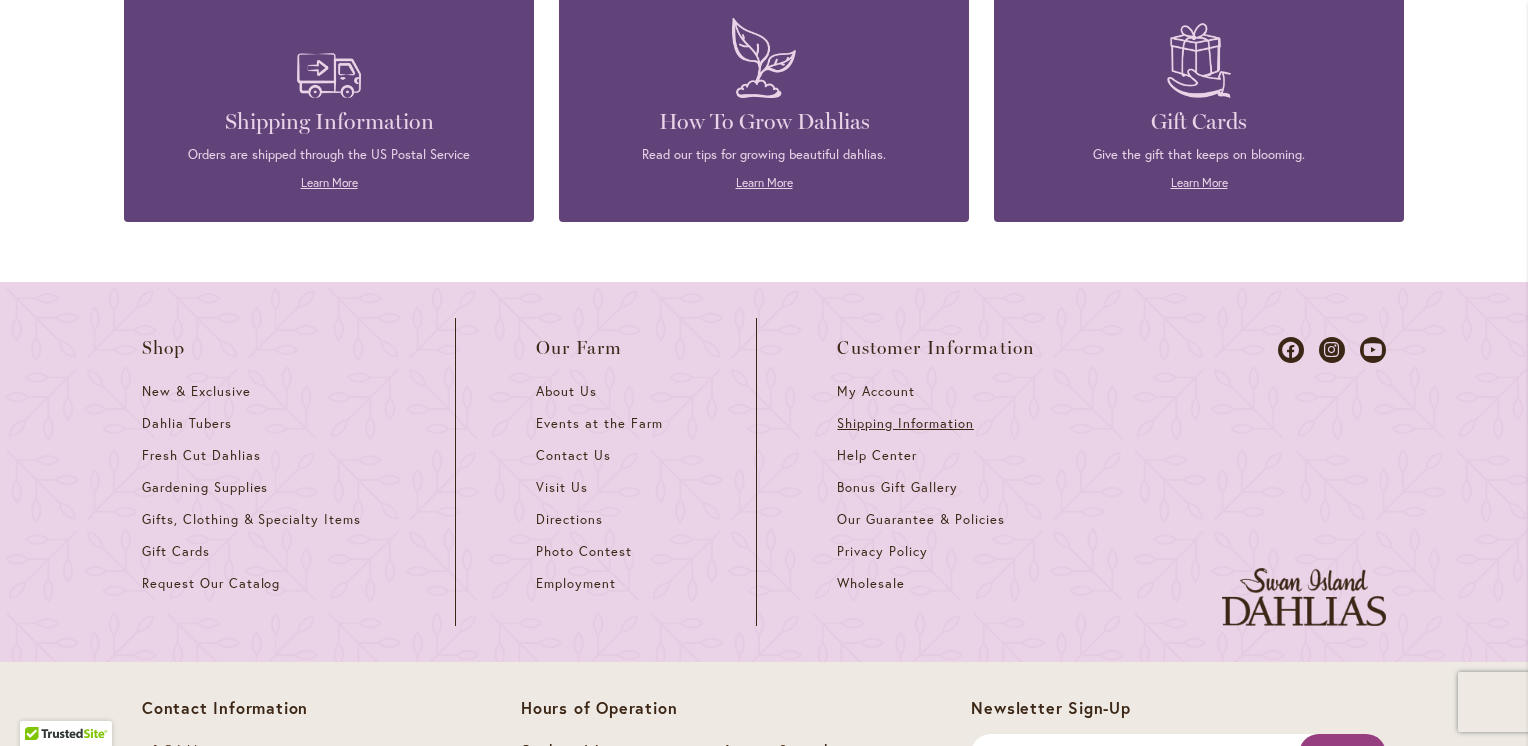 click on "Shipping Information" at bounding box center [905, 423] 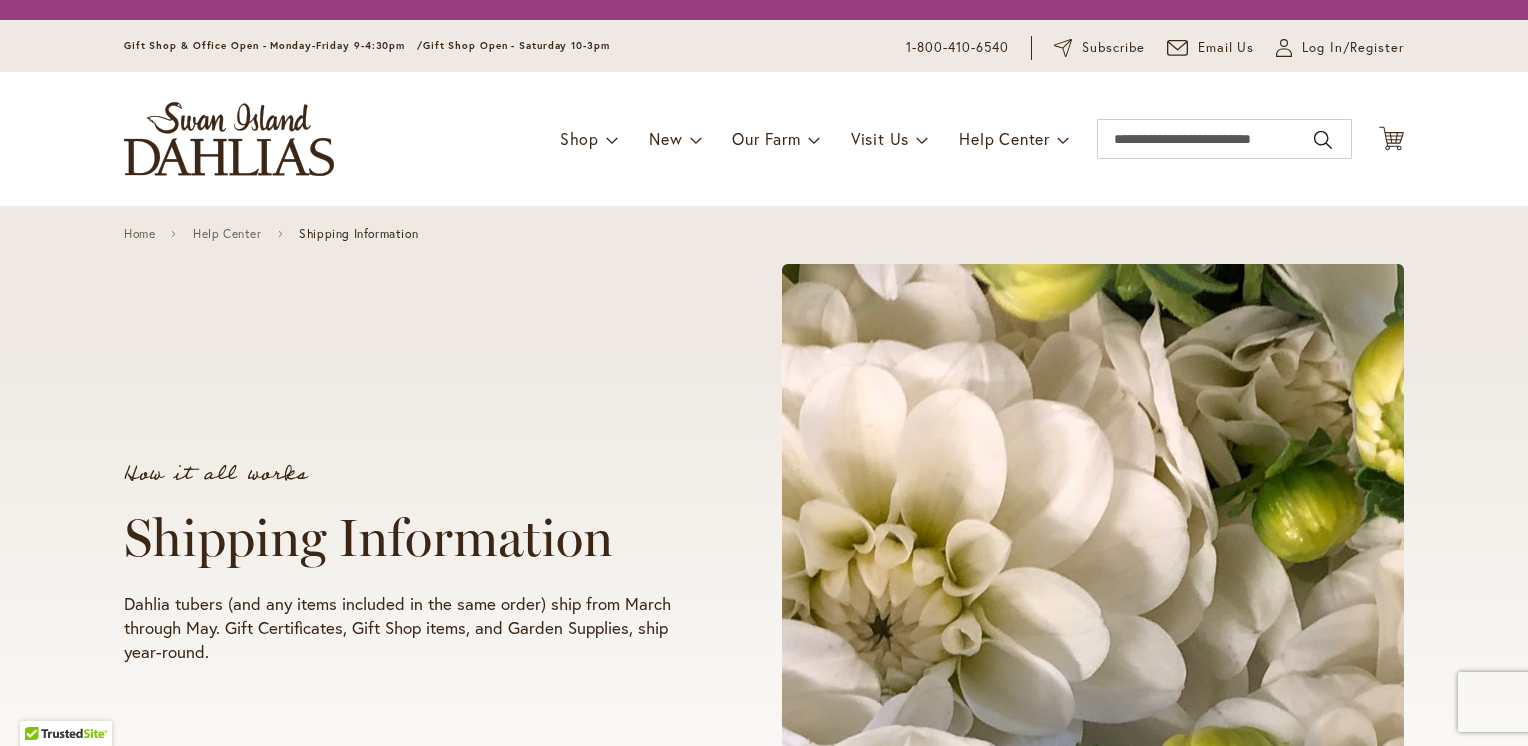 scroll, scrollTop: 0, scrollLeft: 0, axis: both 